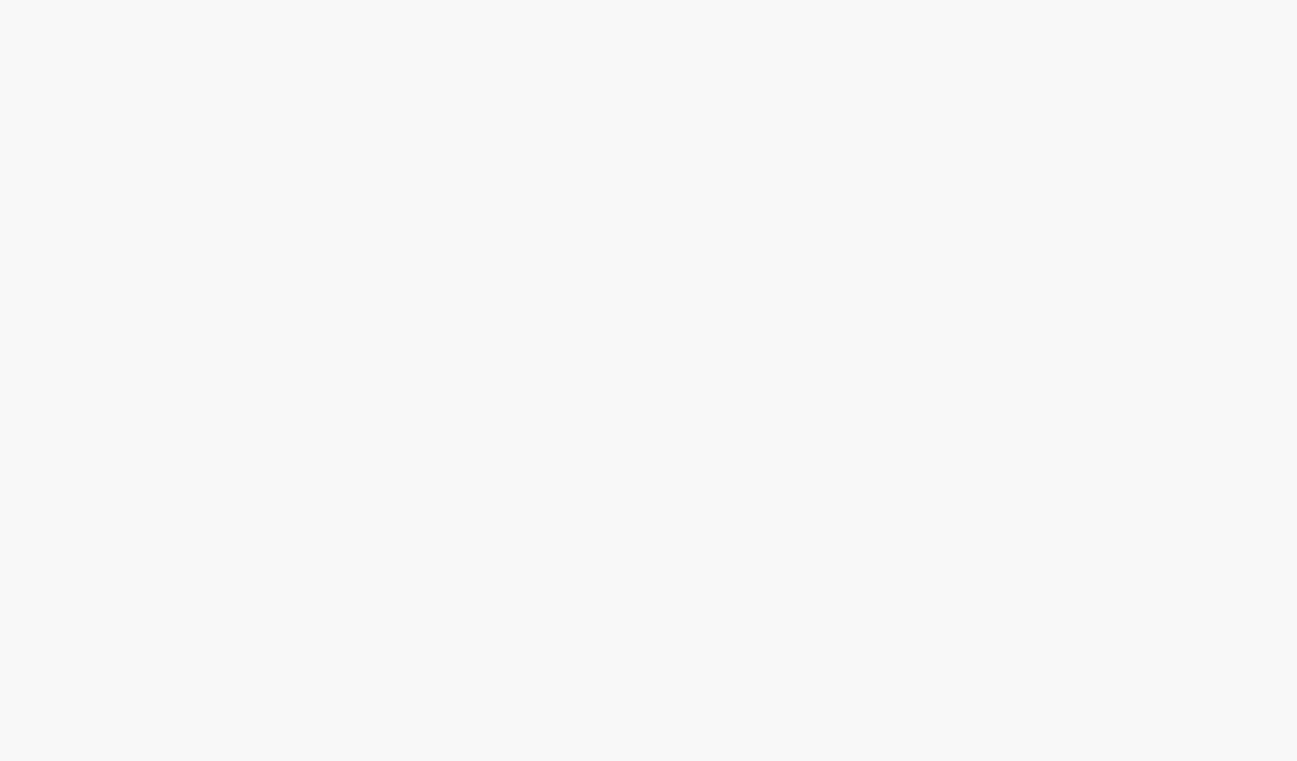 scroll, scrollTop: 0, scrollLeft: 0, axis: both 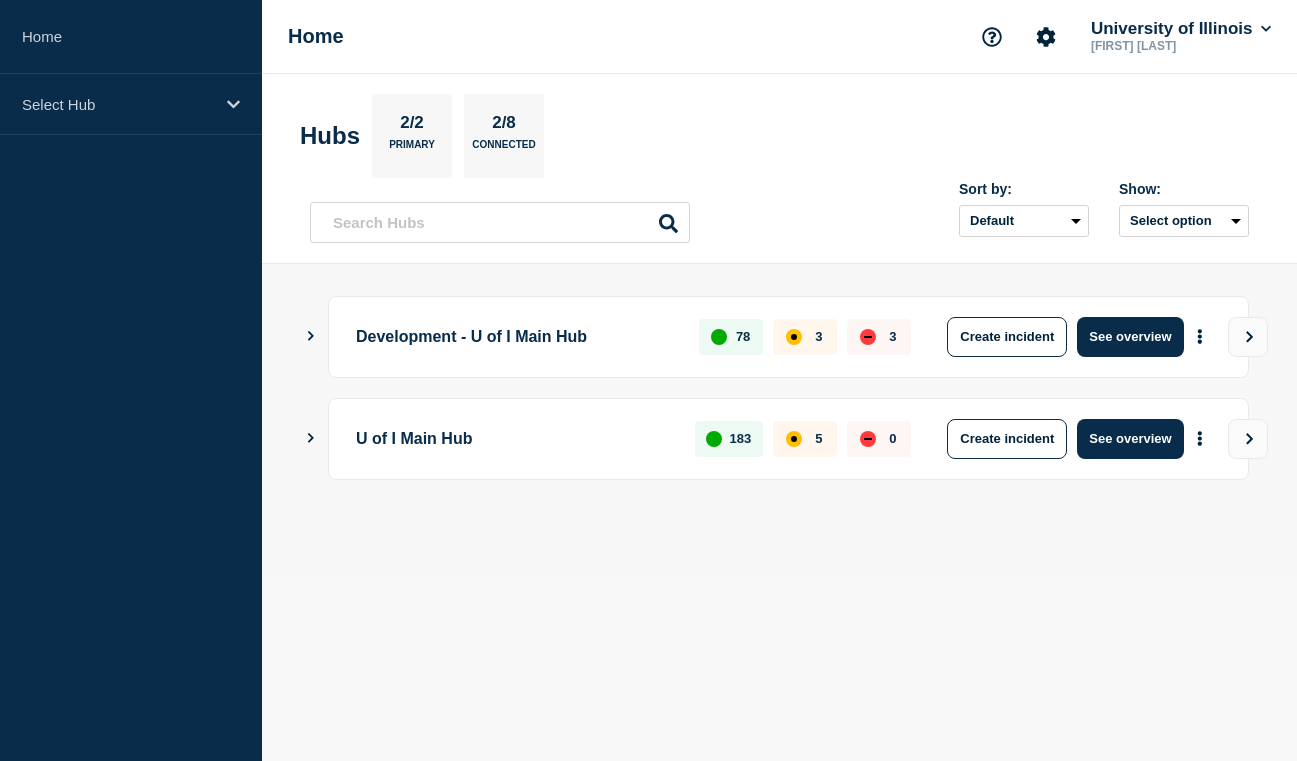 click on "U of I Main Hub [NUMBER] [NUMBER] [NUMBER] Create incident See overview" at bounding box center (779, 439) 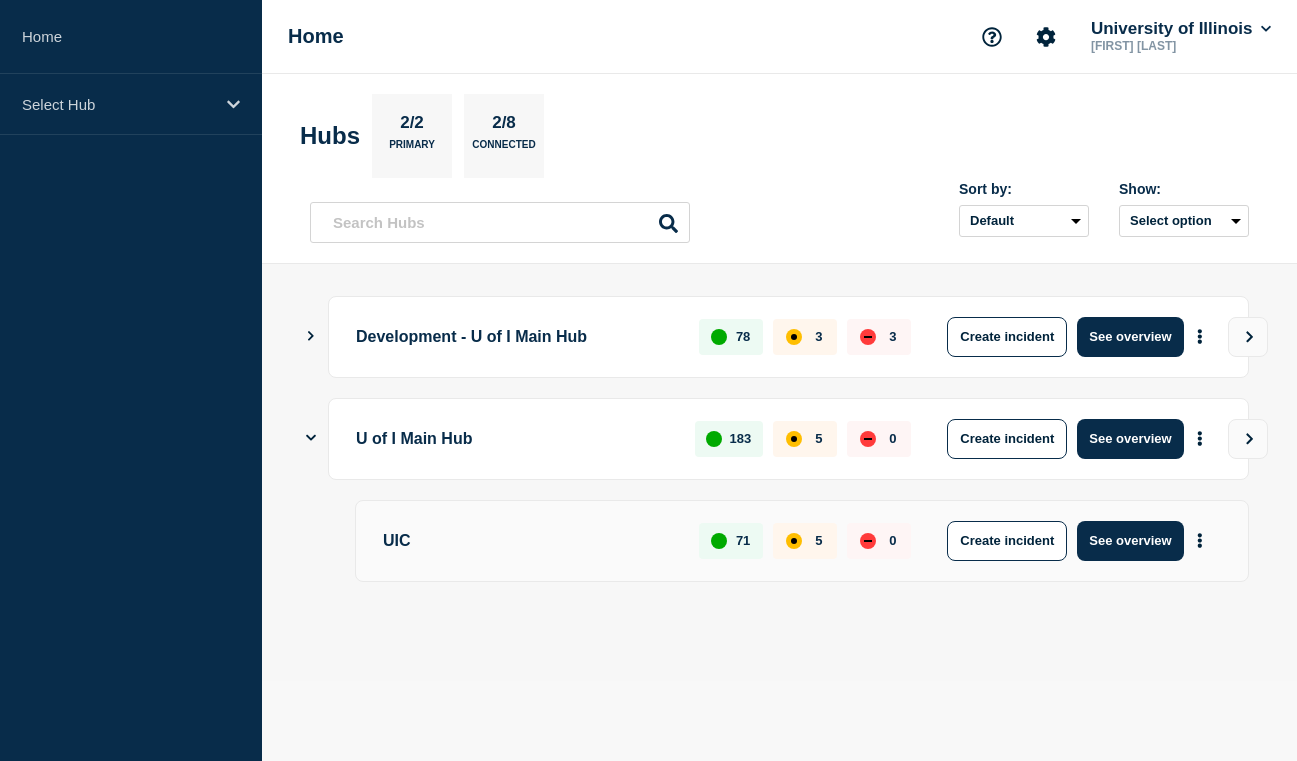 click 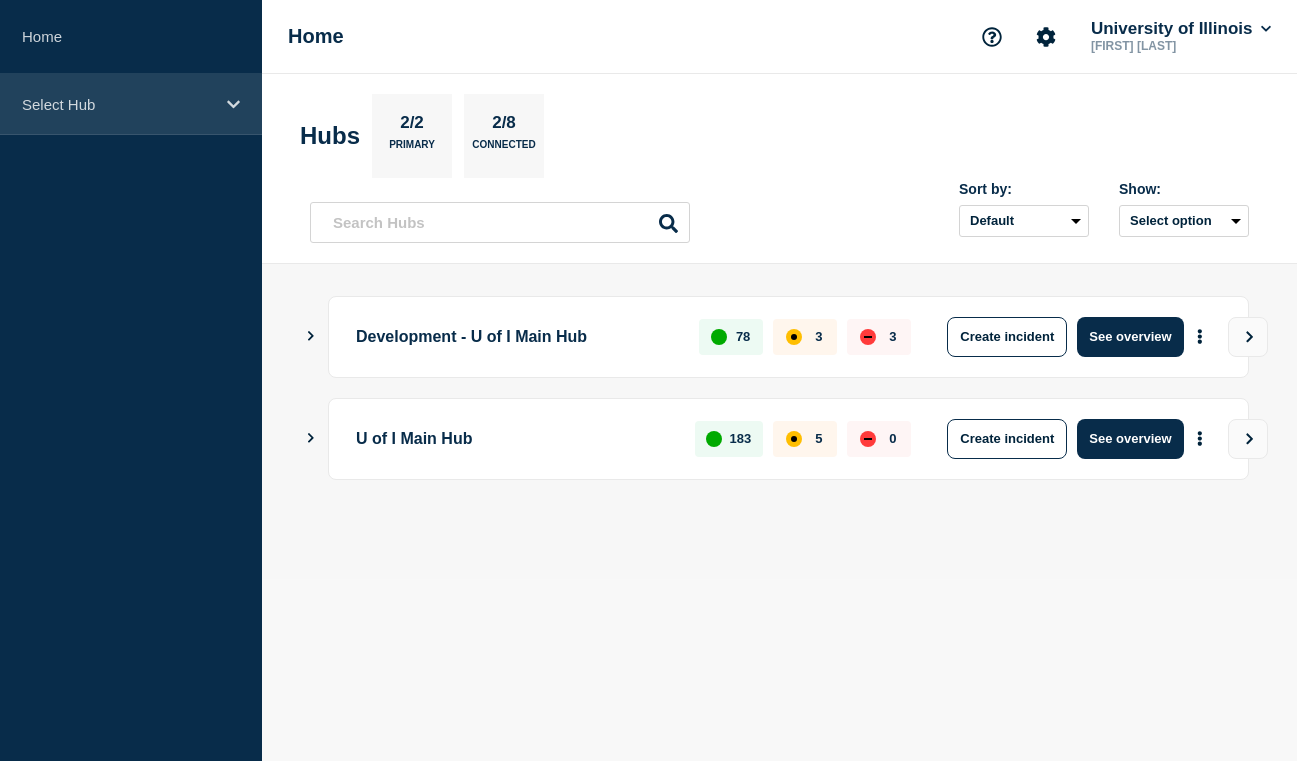 click on "Select Hub" at bounding box center [131, 104] 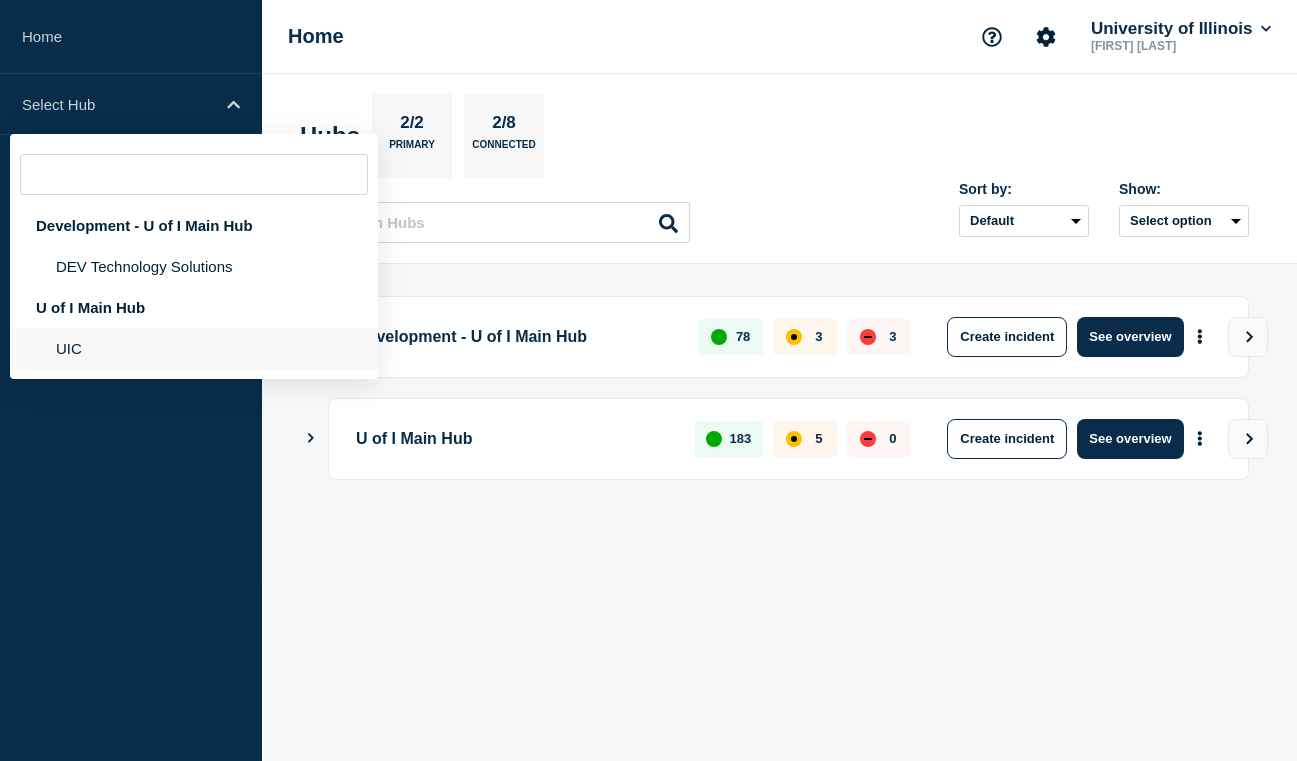 click on "UIC" 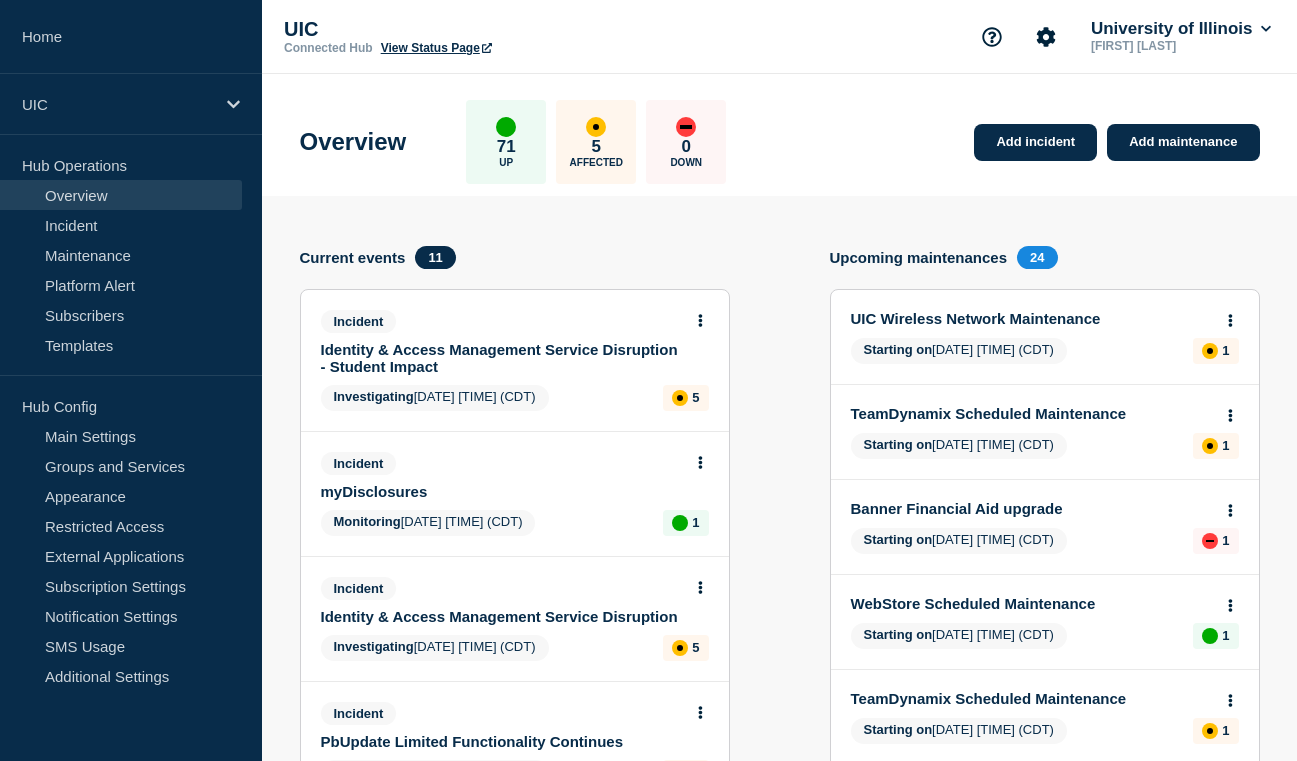 click on "Identity & Access Management Service Disruption - Student Impact" at bounding box center [501, 358] 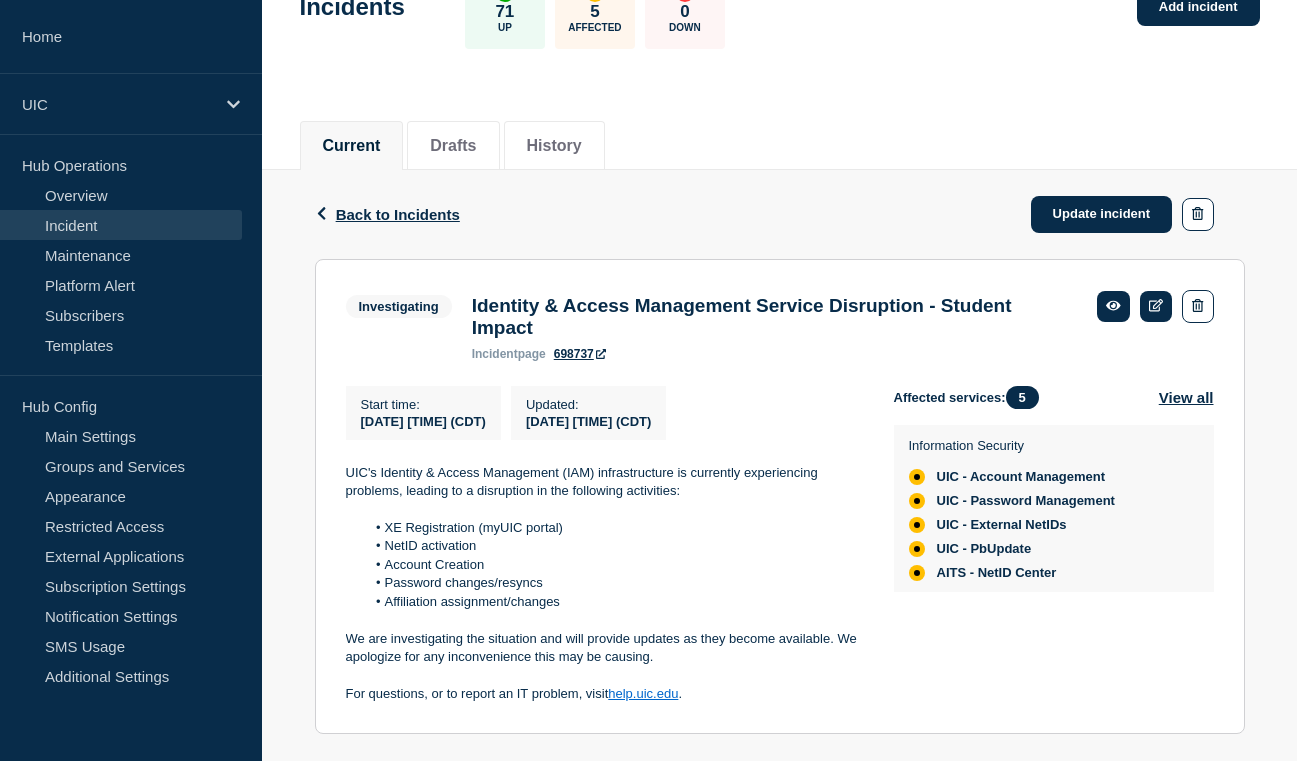 scroll, scrollTop: 167, scrollLeft: 0, axis: vertical 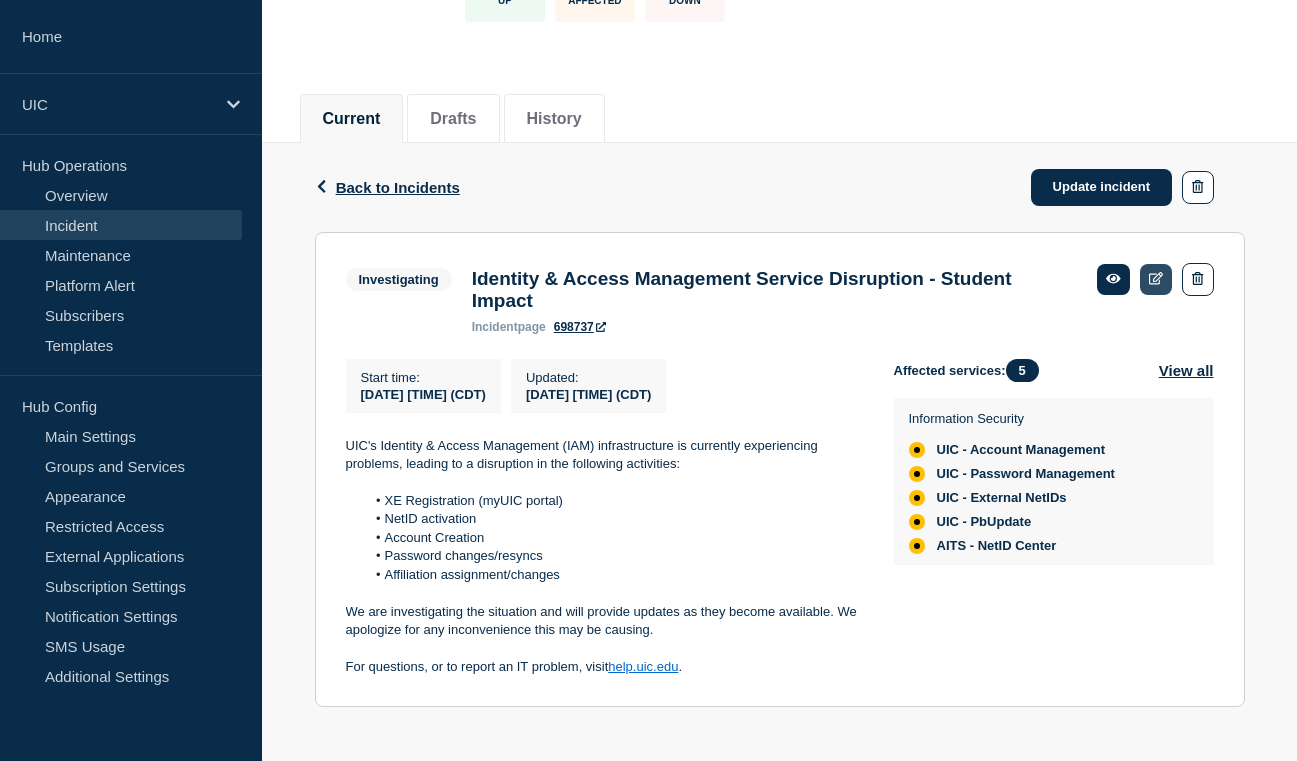 click 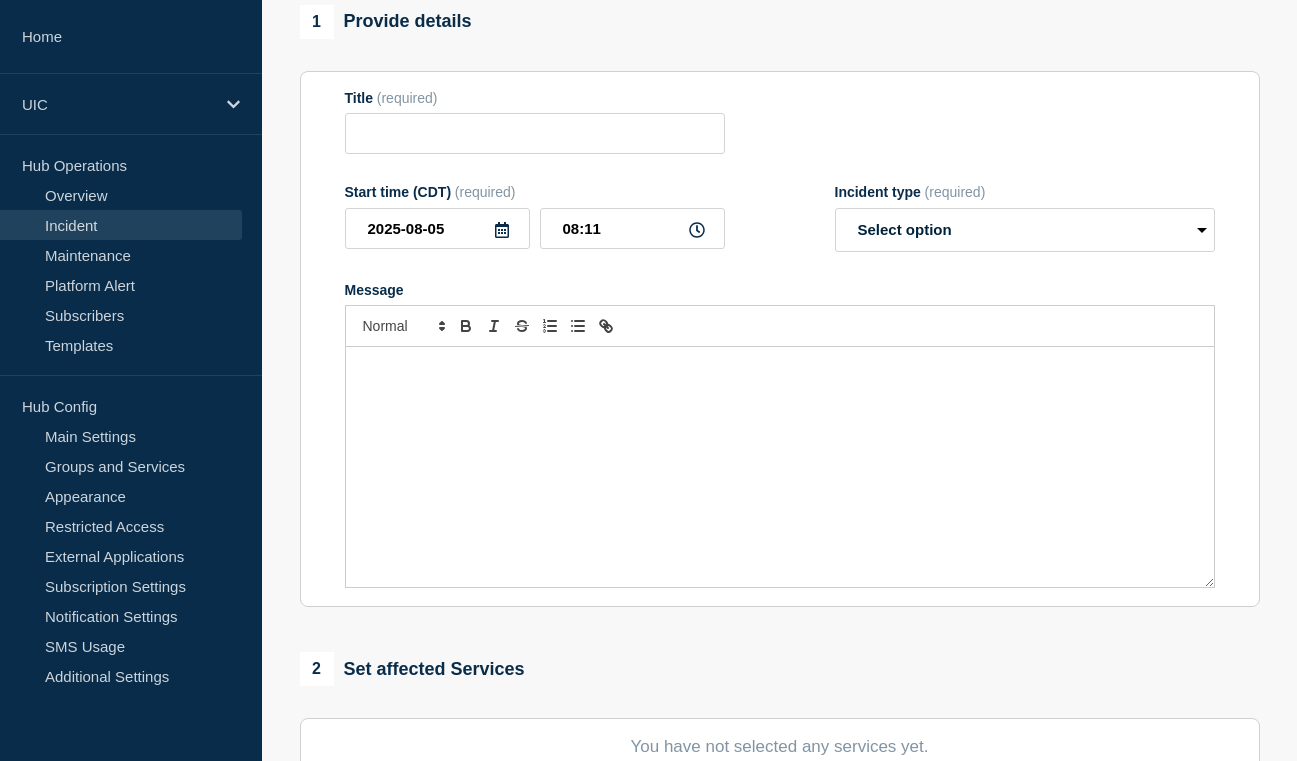 type on "Identity & Access Management Service Disruption - Student Impact" 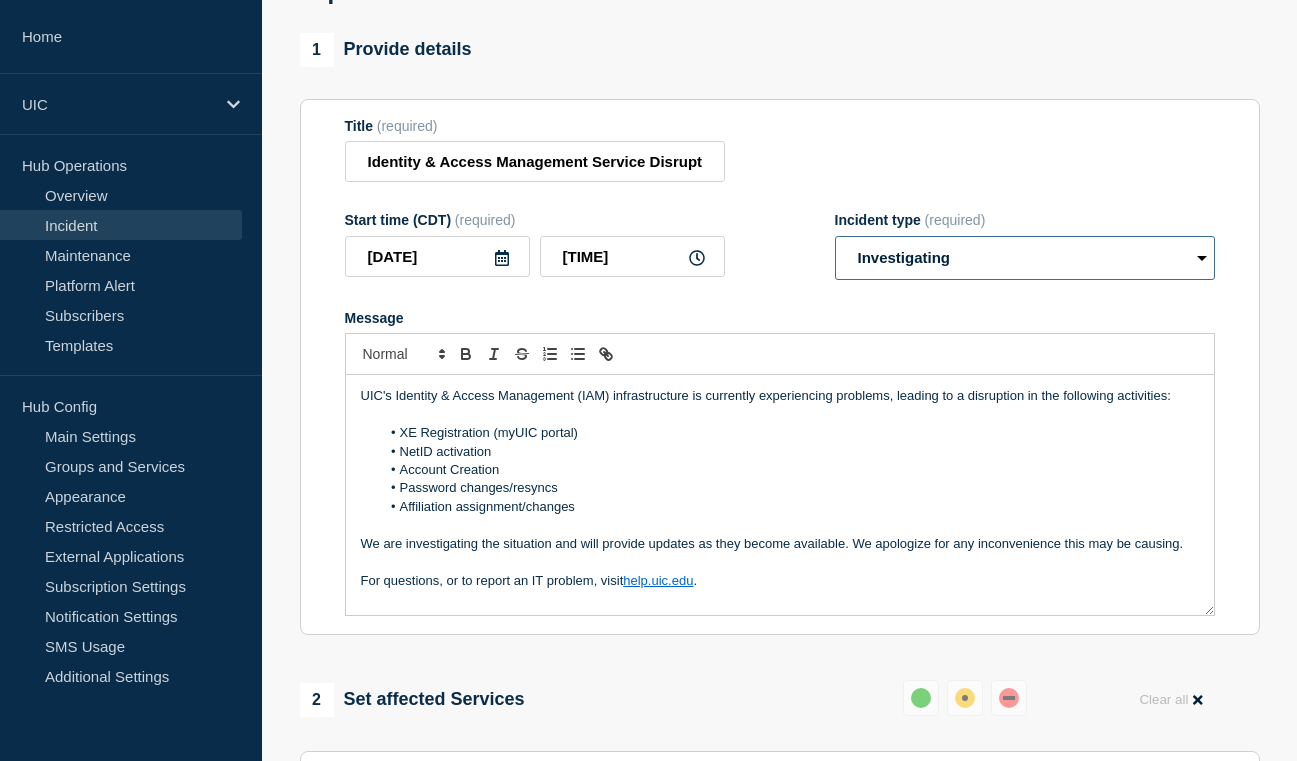 click on "Select option Investigating Identified Monitoring Resolved" at bounding box center [1025, 258] 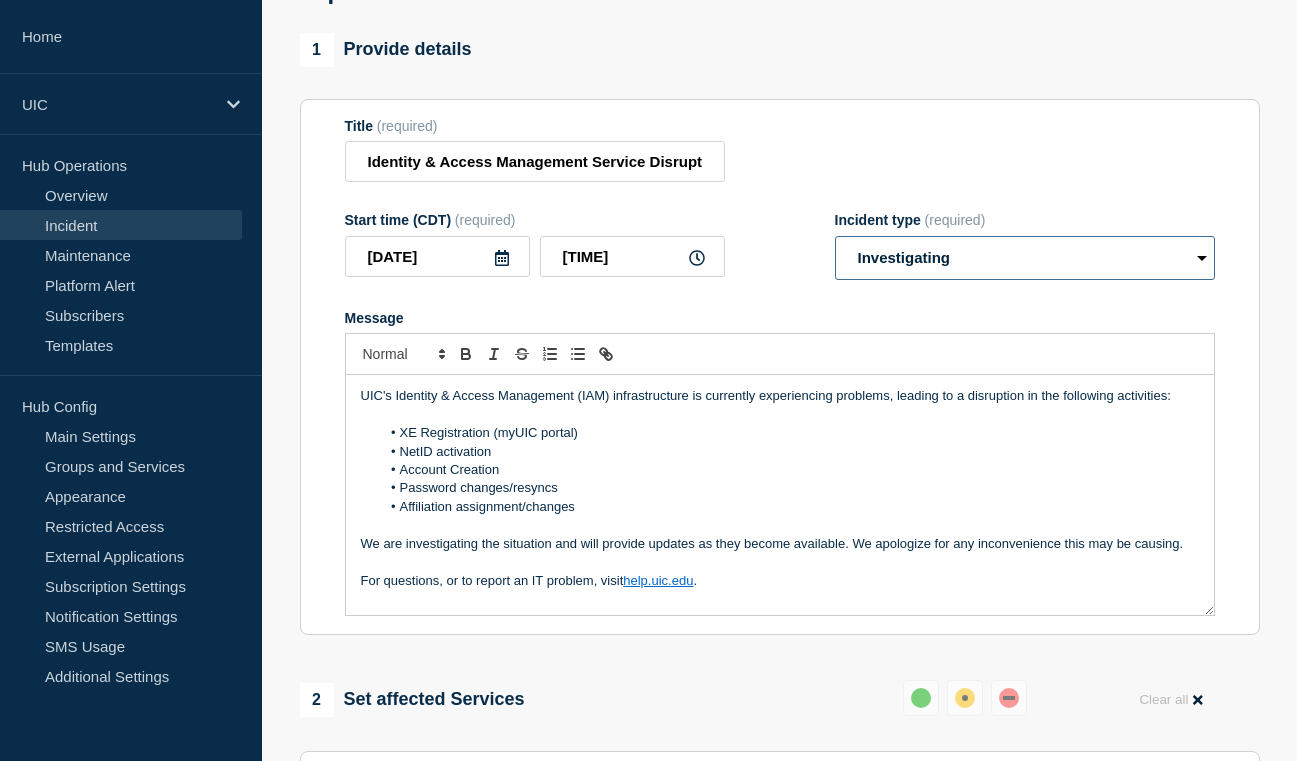 select on "resolved" 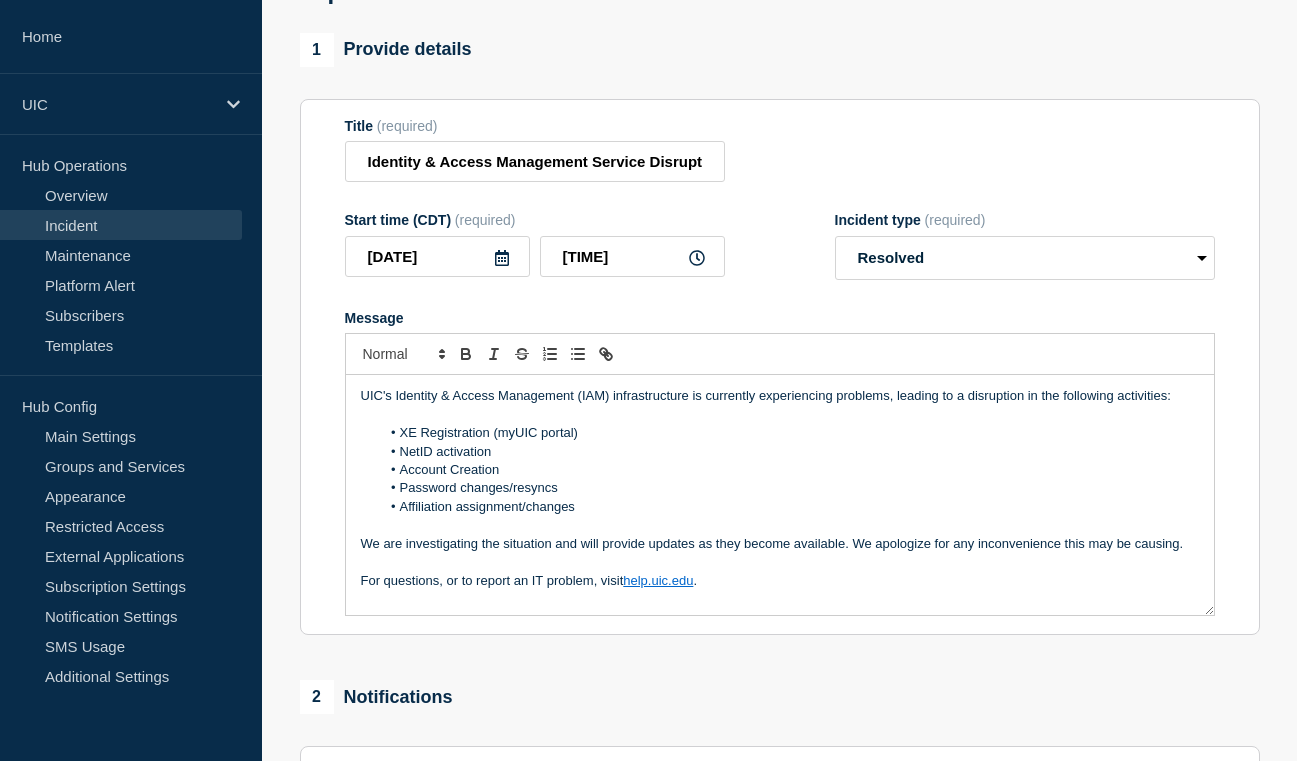 click on "Incident" at bounding box center (121, 225) 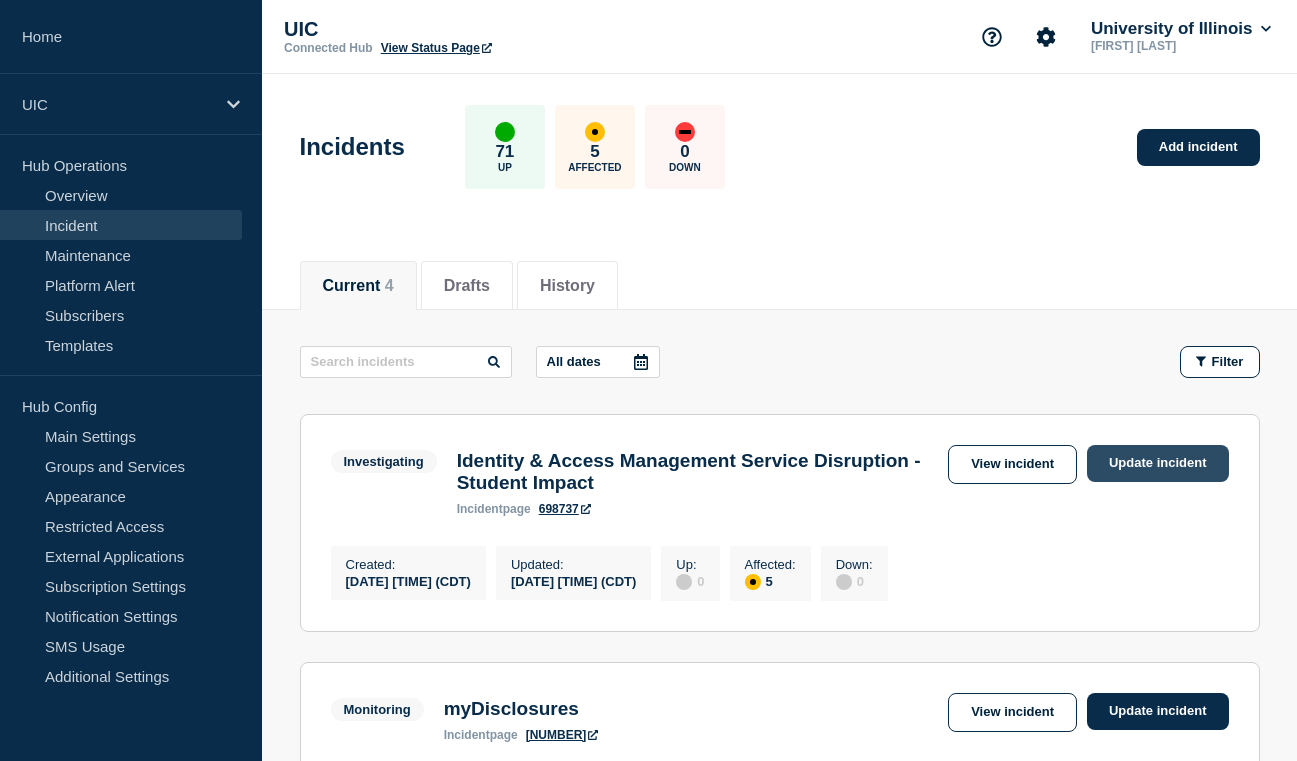 click on "Update incident" at bounding box center (1158, 463) 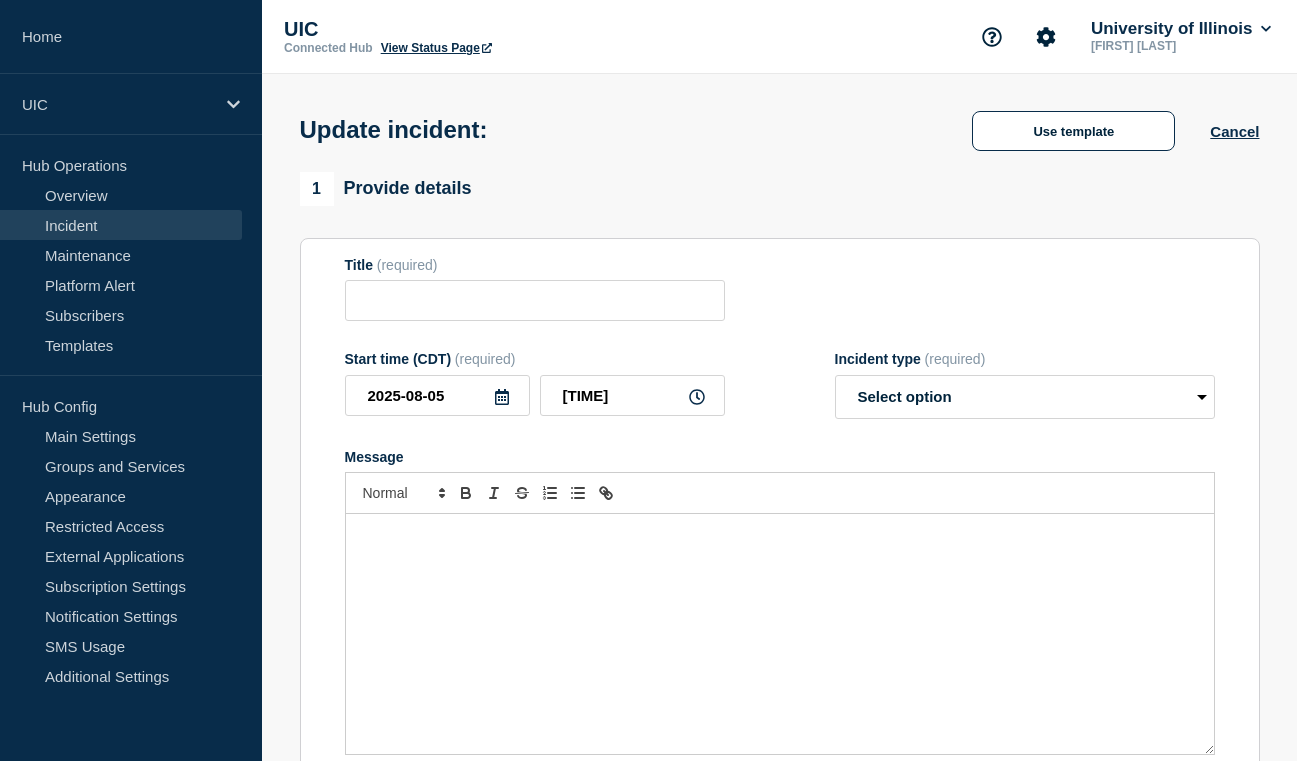 type on "Identity & Access Management Service Disruption - Student Impact" 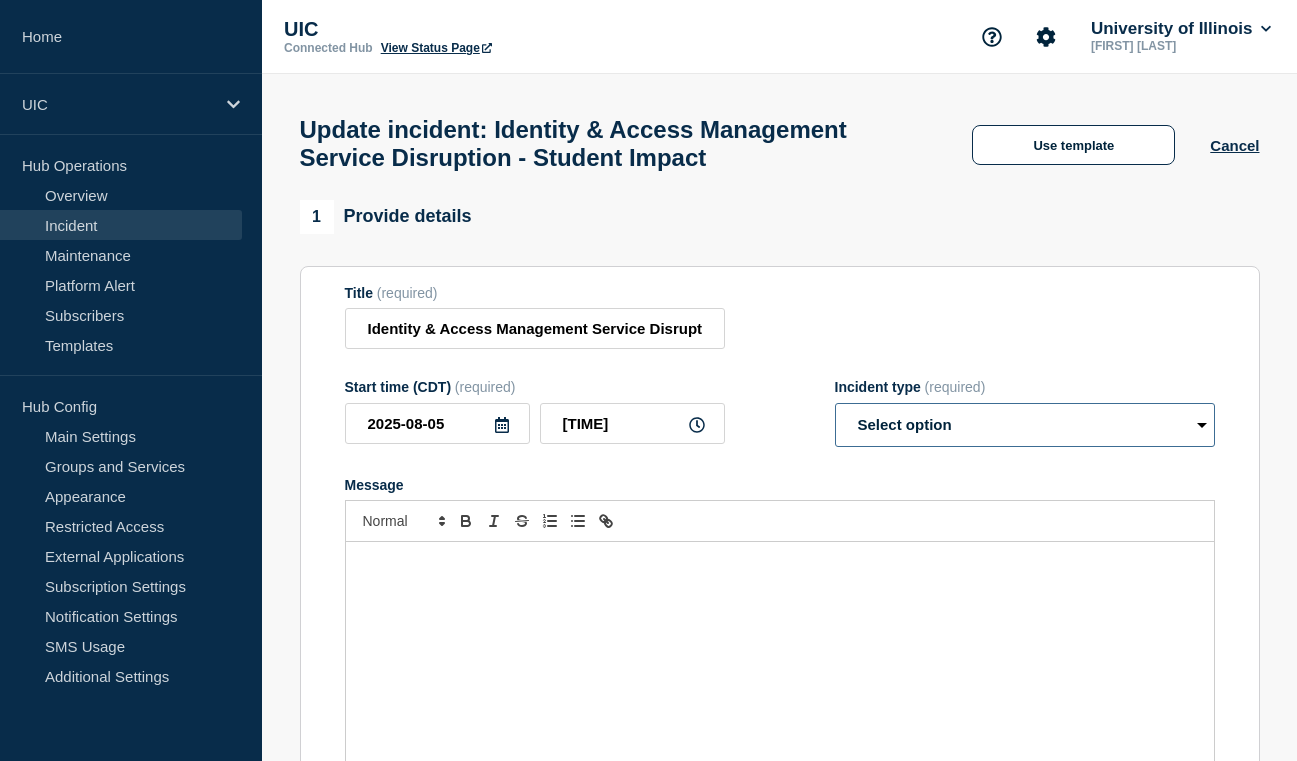 click on "Select option Investigating Identified Monitoring Resolved" at bounding box center [1025, 425] 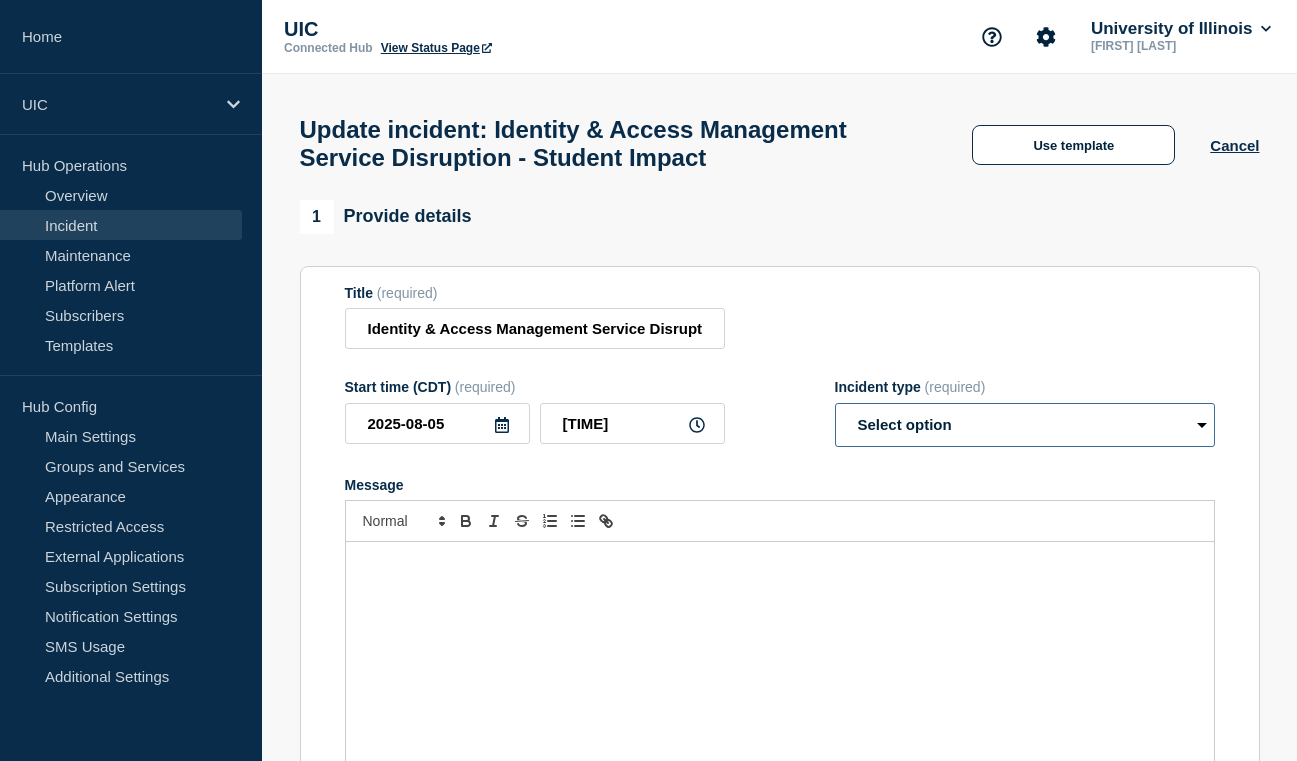 select on "resolved" 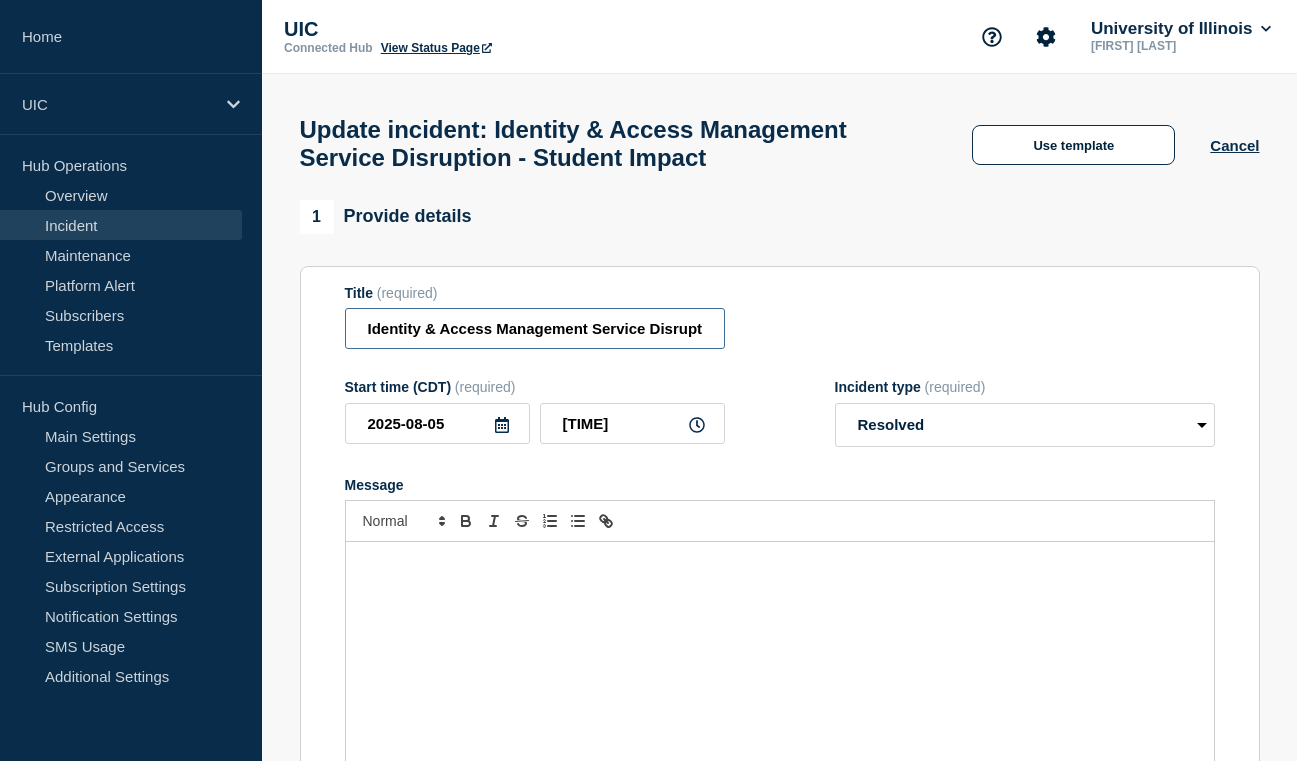 click on "Identity & Access Management Service Disruption - Student Impact" at bounding box center (535, 328) 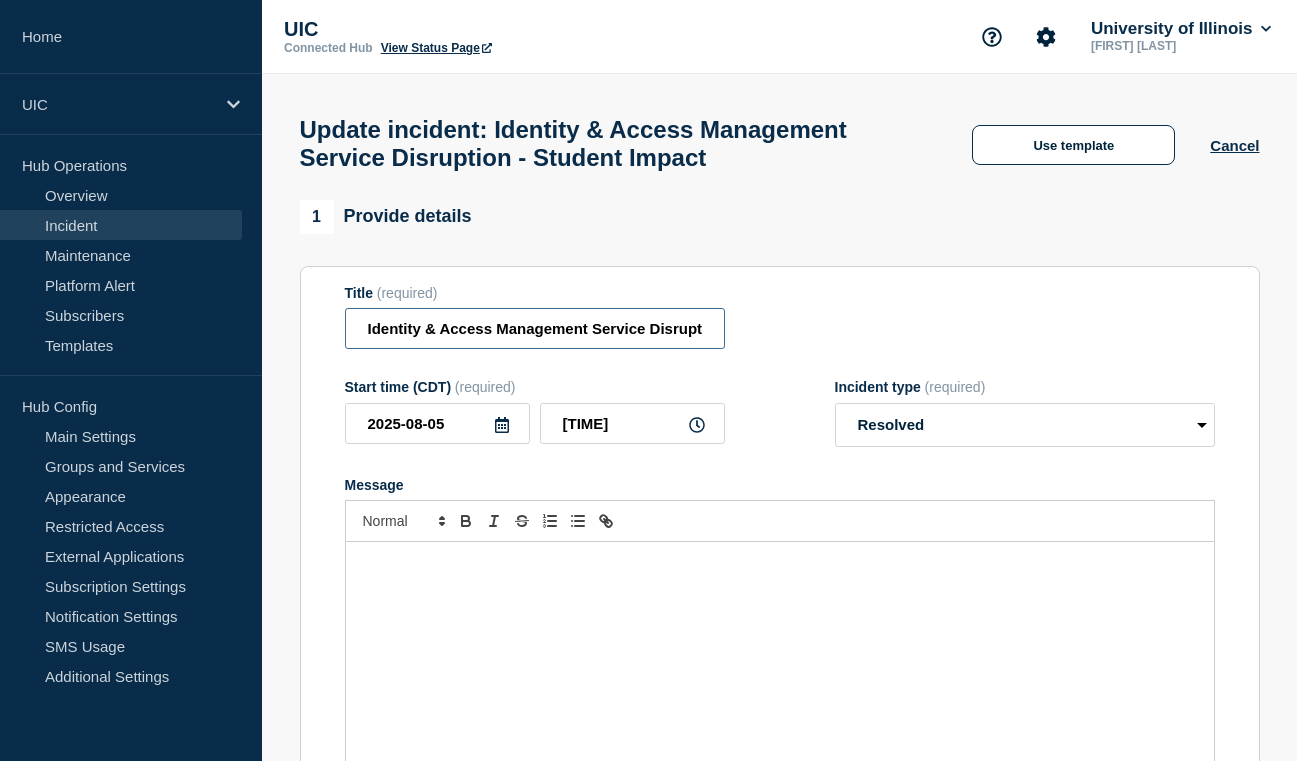 click on "Identity & Access Management Service Disruption - Student Impact" at bounding box center (535, 328) 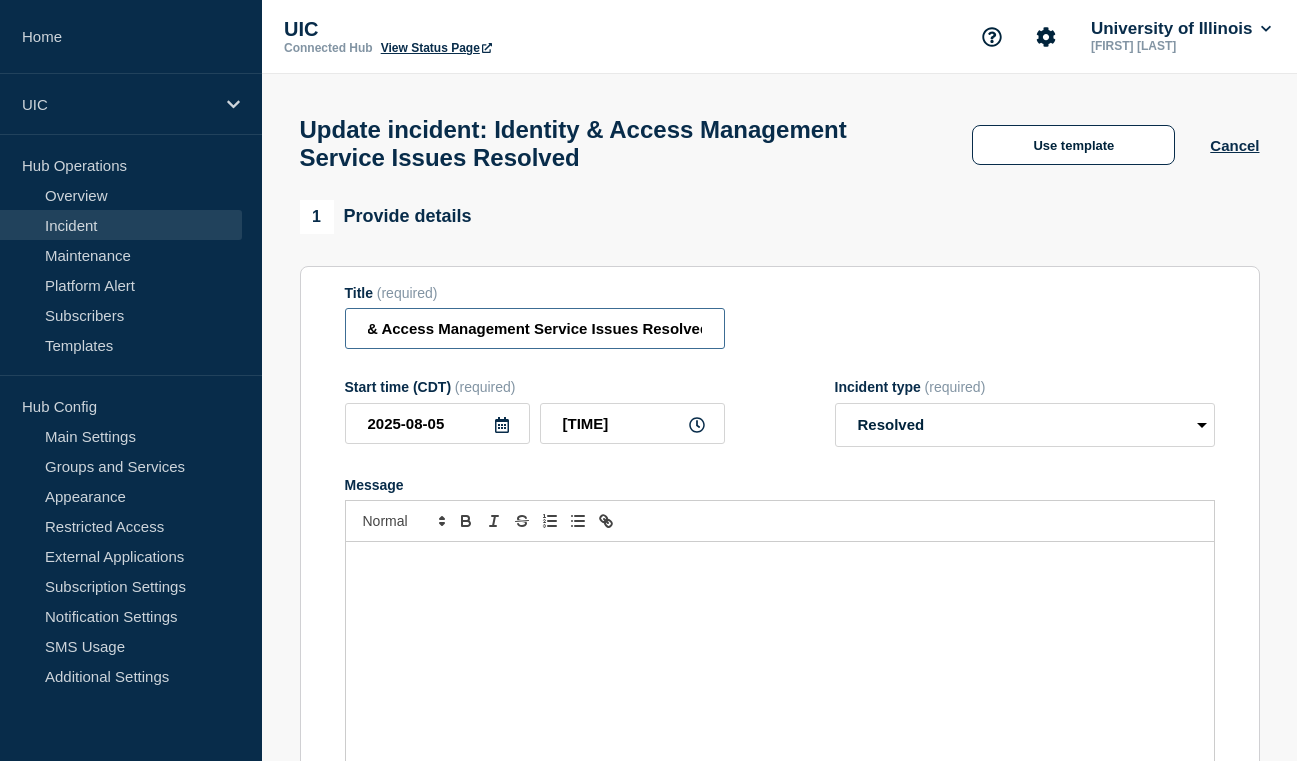 scroll, scrollTop: 0, scrollLeft: 53, axis: horizontal 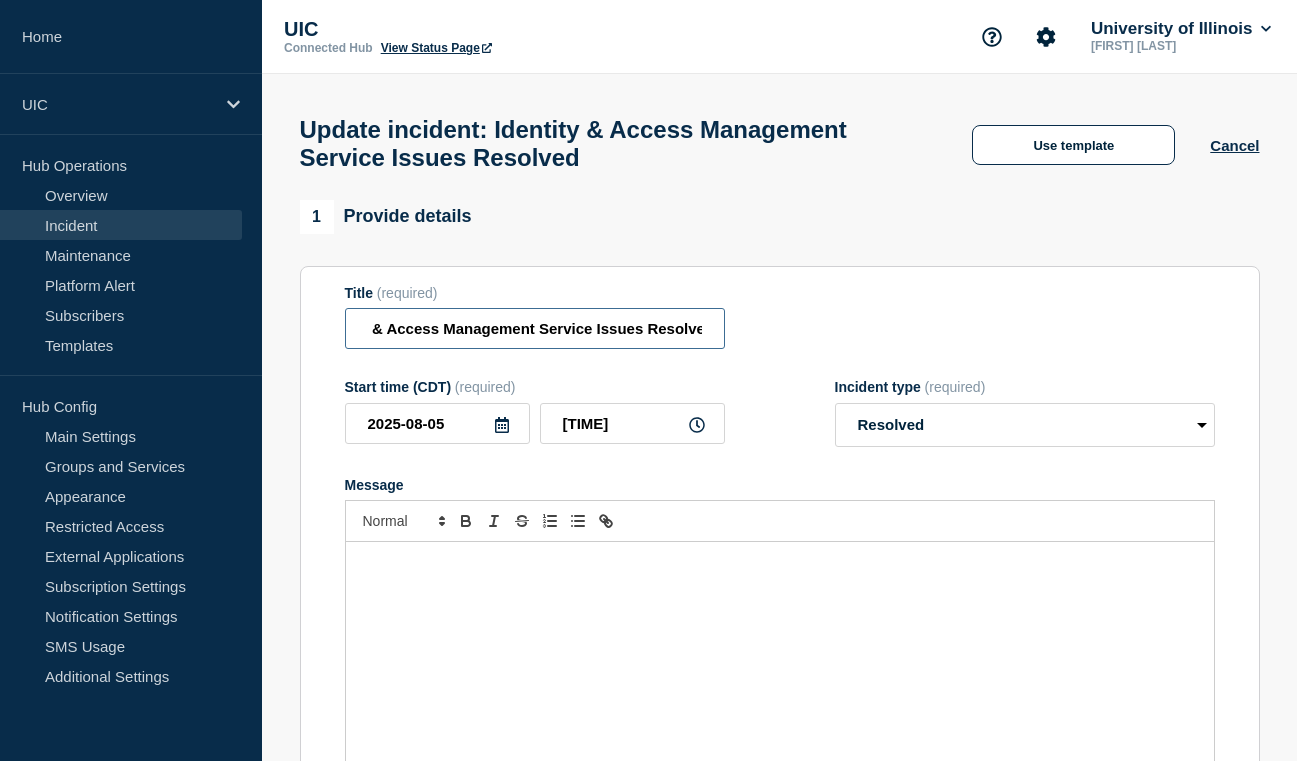 type on "Identity & Access Management Service Issues Resolved" 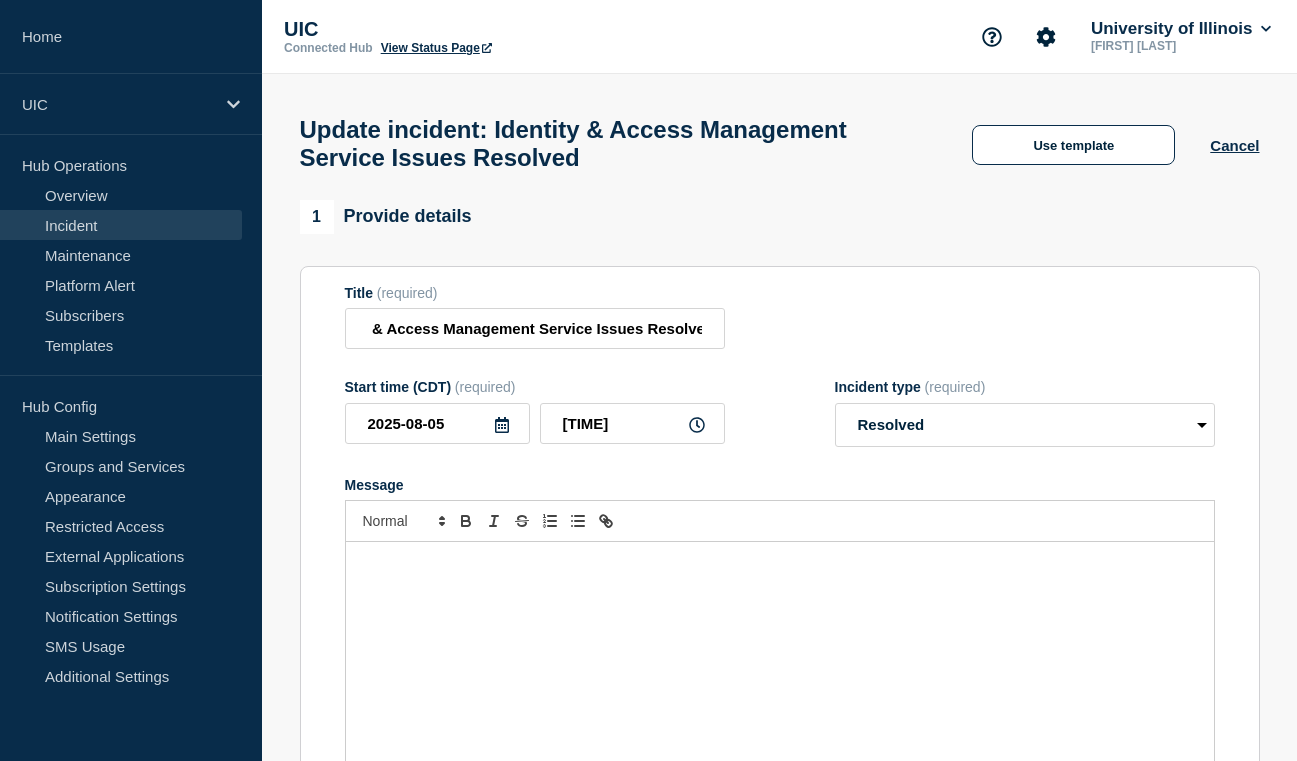 scroll, scrollTop: 0, scrollLeft: 0, axis: both 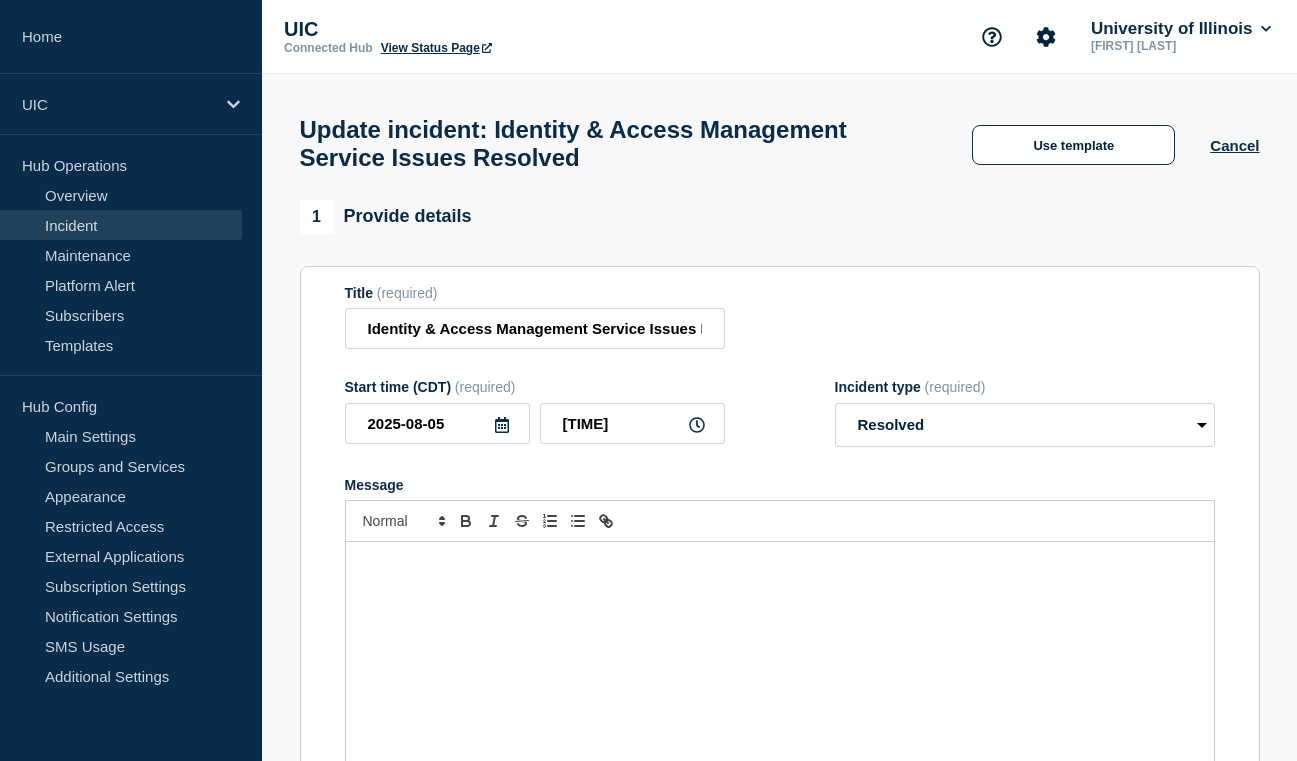 click at bounding box center (780, 662) 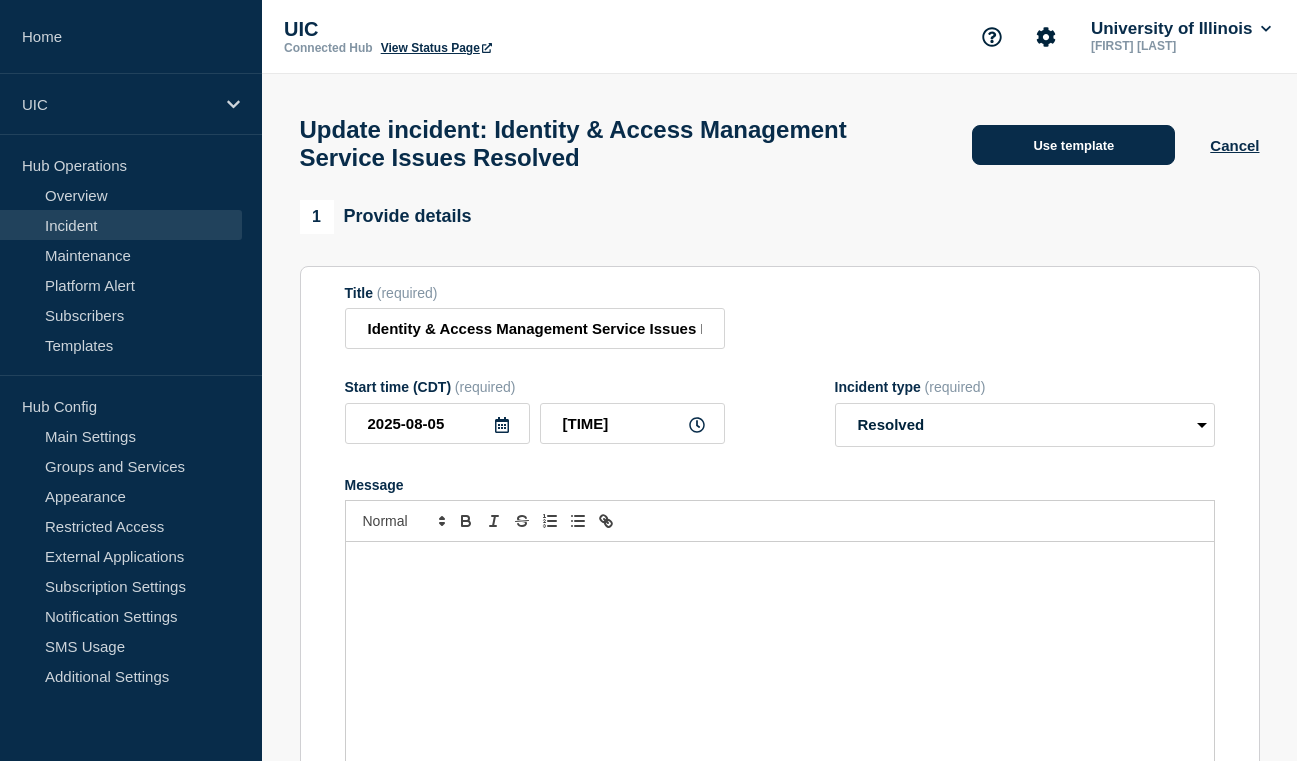 click on "Use template" at bounding box center (1073, 145) 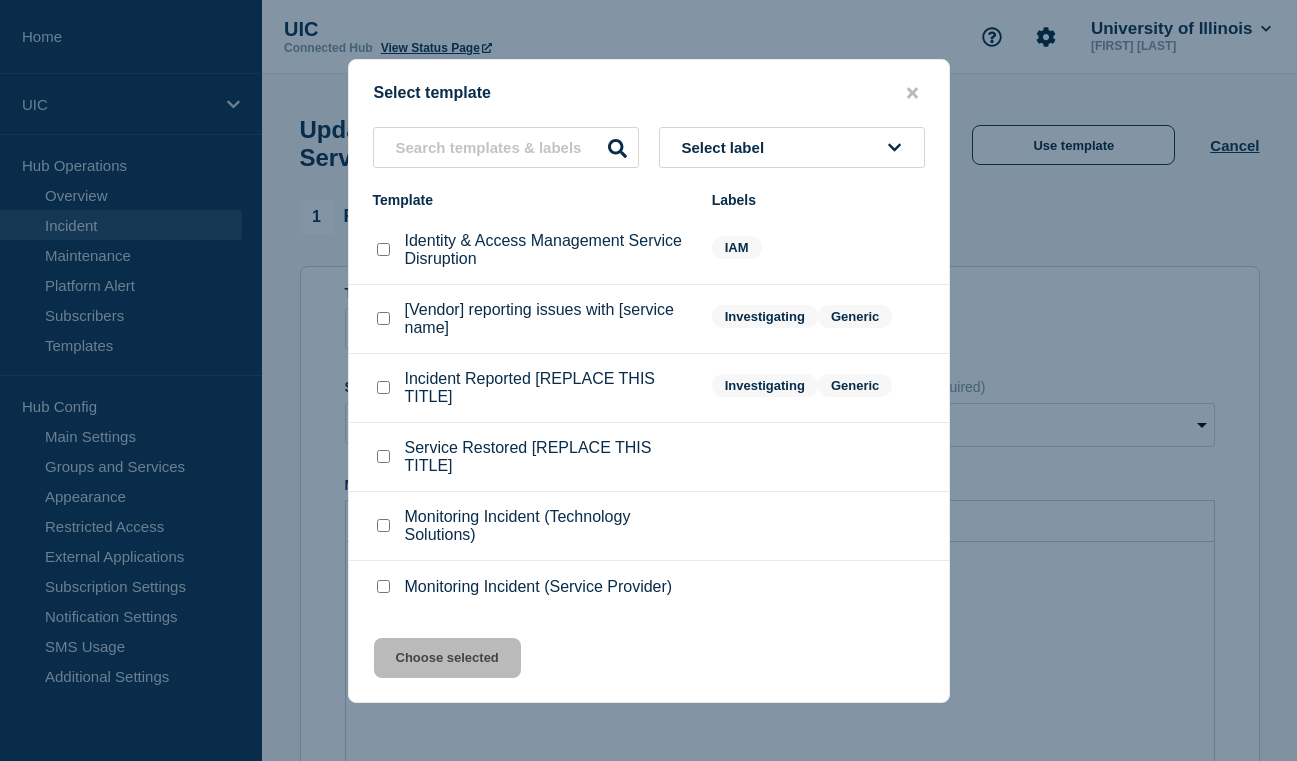 click on "Service Restored [REPLACE THIS TITLE]" 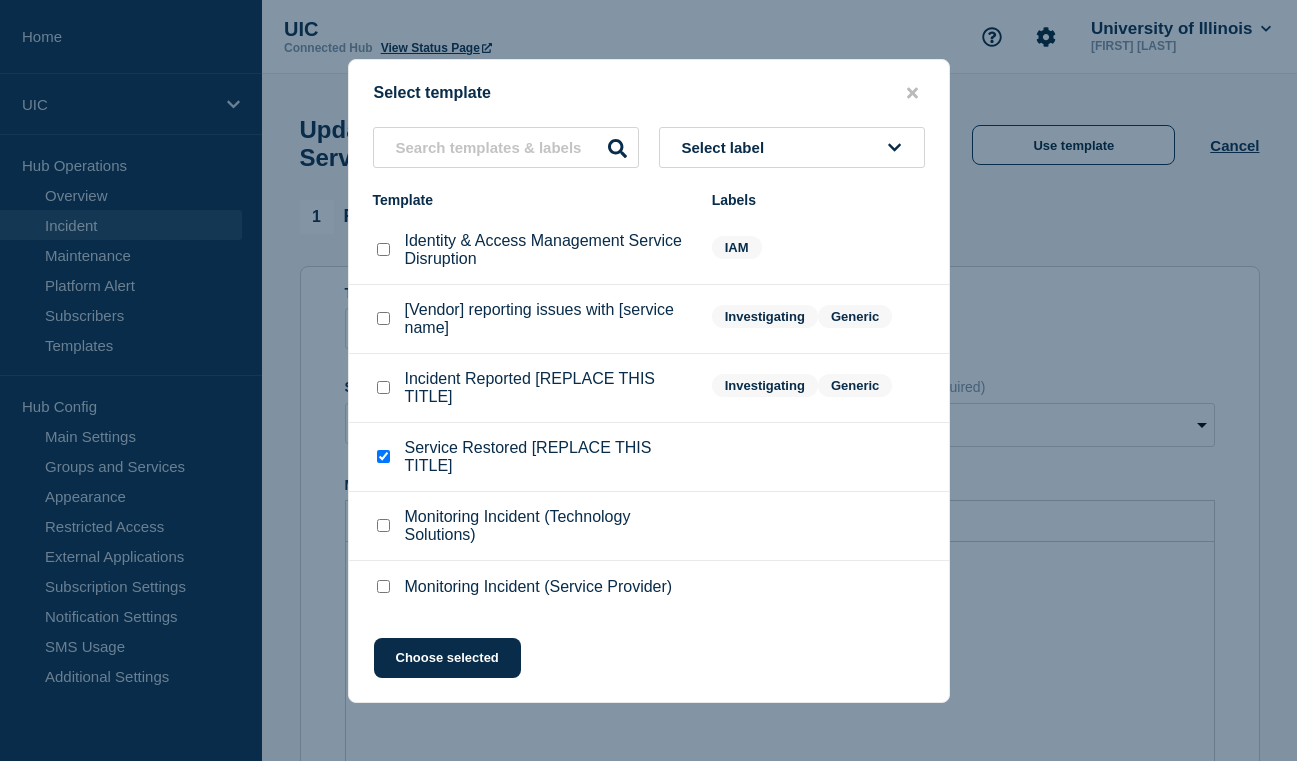 click on "Select template Select label  Template Labels Identity & Access Management Service Disruption IAM [Vendor] reporting issues with [service name] Investigating Generic Incident Reported [REPLACE THIS TITLE] Investigating Generic Service Restored [REPLACE THIS TITLE] Monitoring Incident (Technology Solutions) Monitoring Incident (Service Provider) Choose selected" at bounding box center [649, 381] 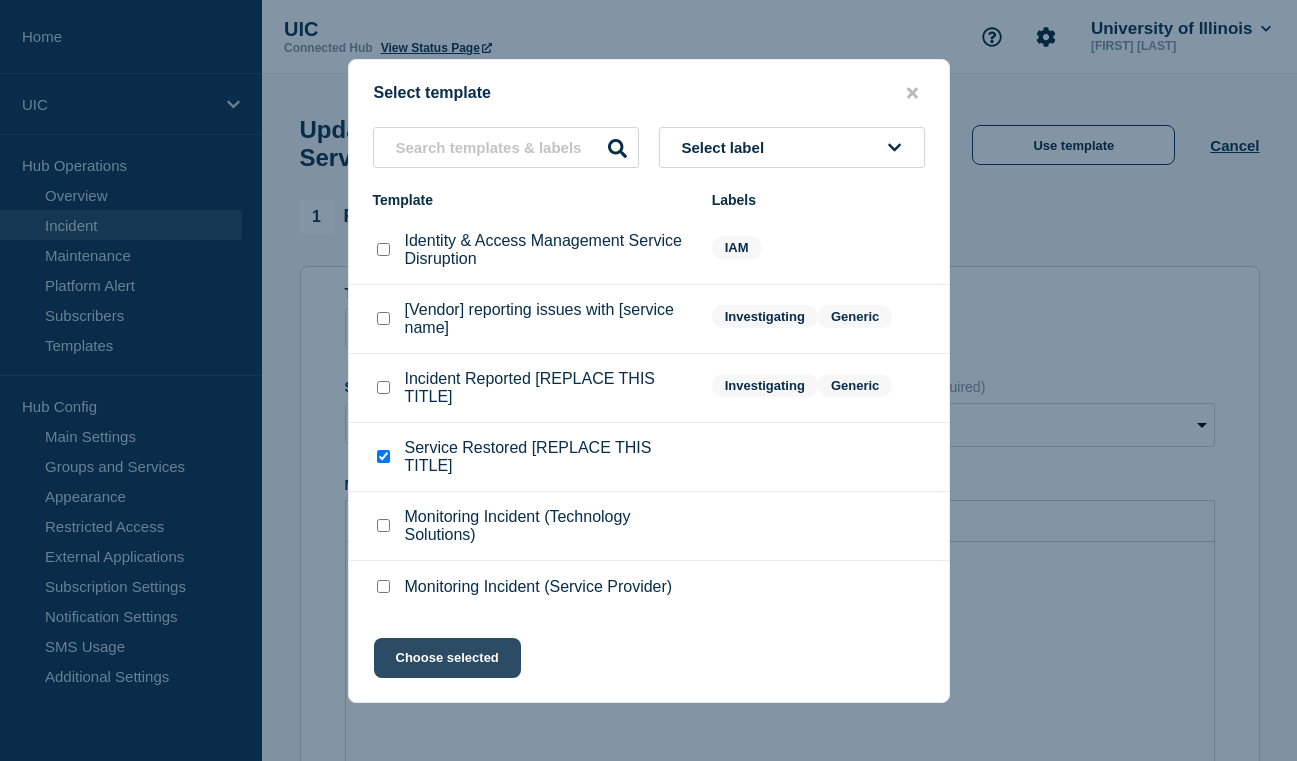 click on "Choose selected" 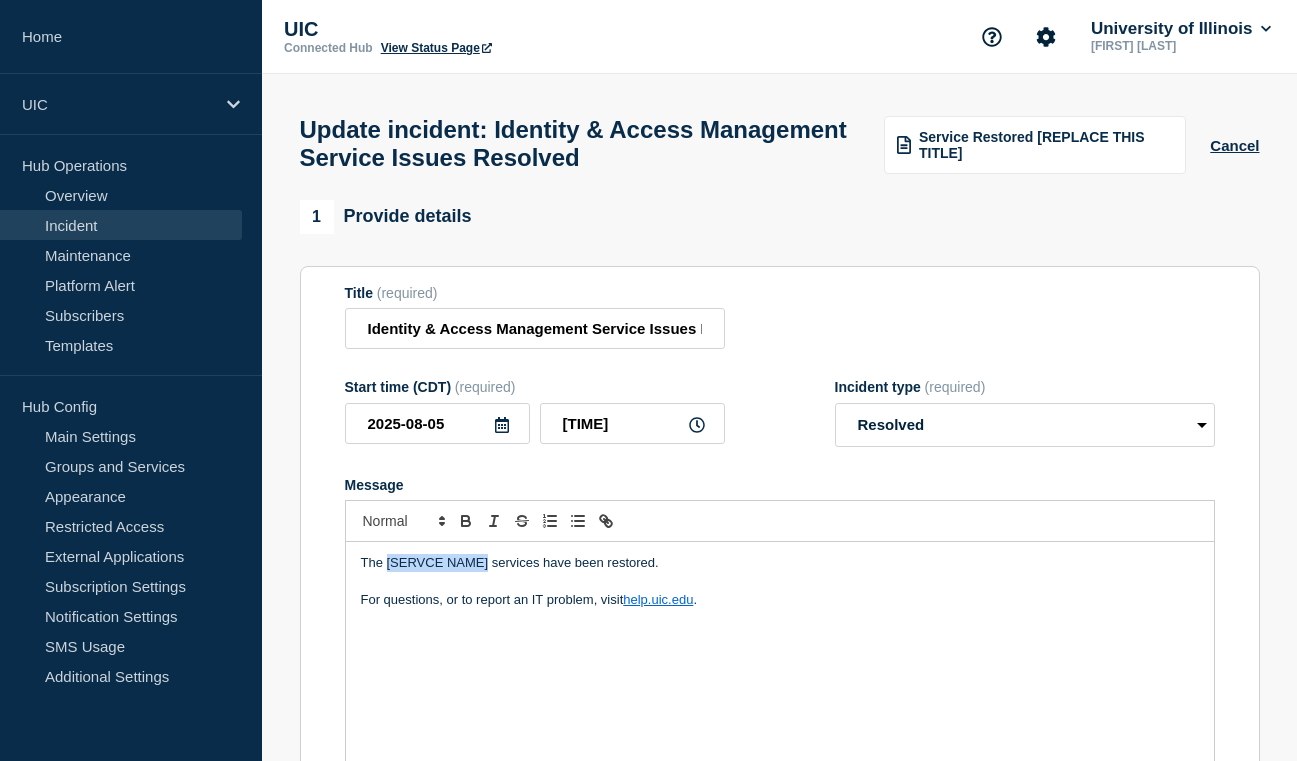 drag, startPoint x: 488, startPoint y: 592, endPoint x: 385, endPoint y: 588, distance: 103.077644 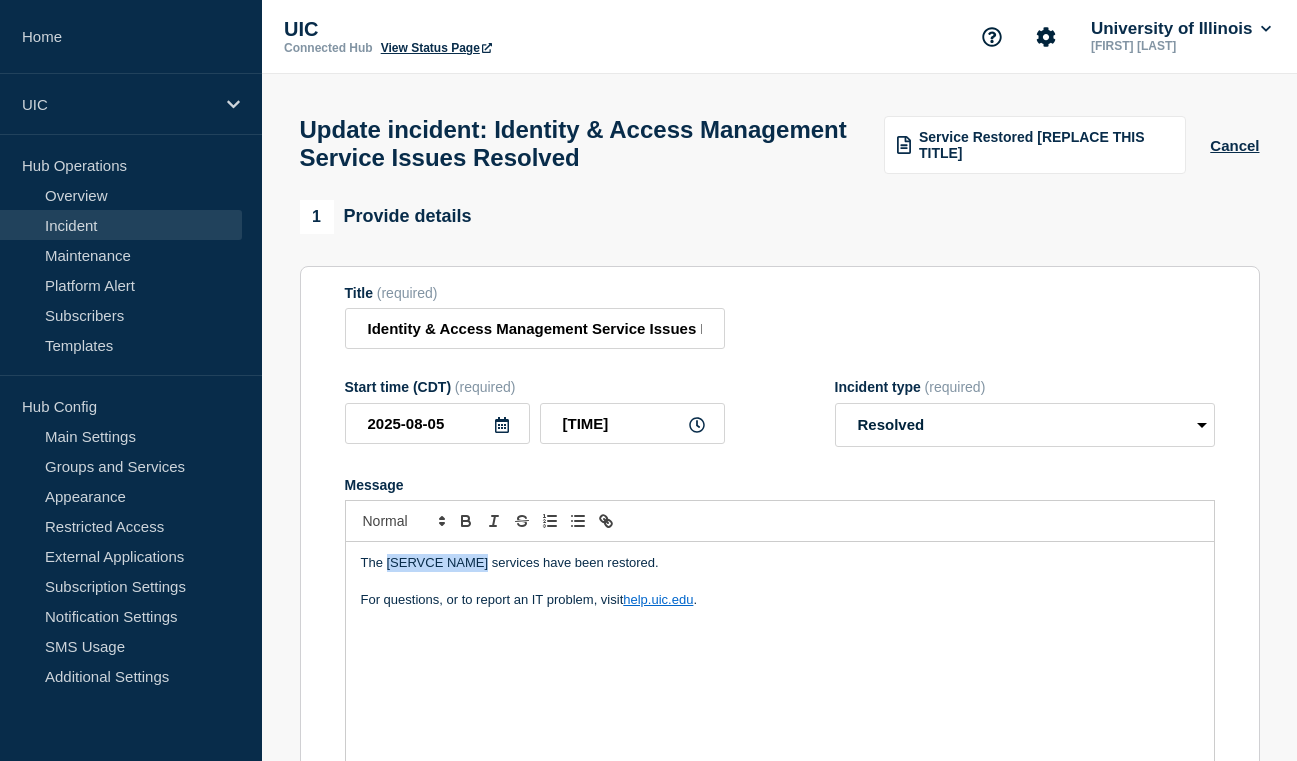 click on "The [SERVCE NAME] services have been restored." at bounding box center (780, 563) 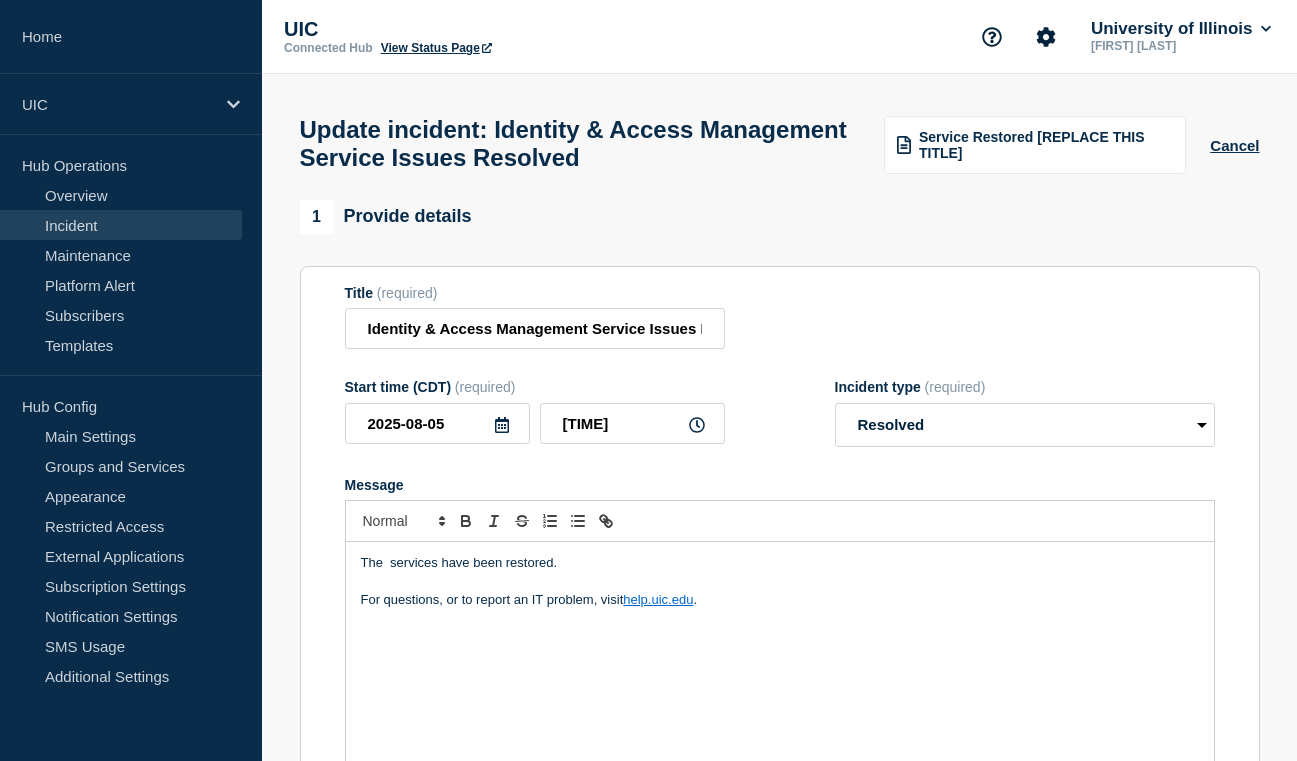 type 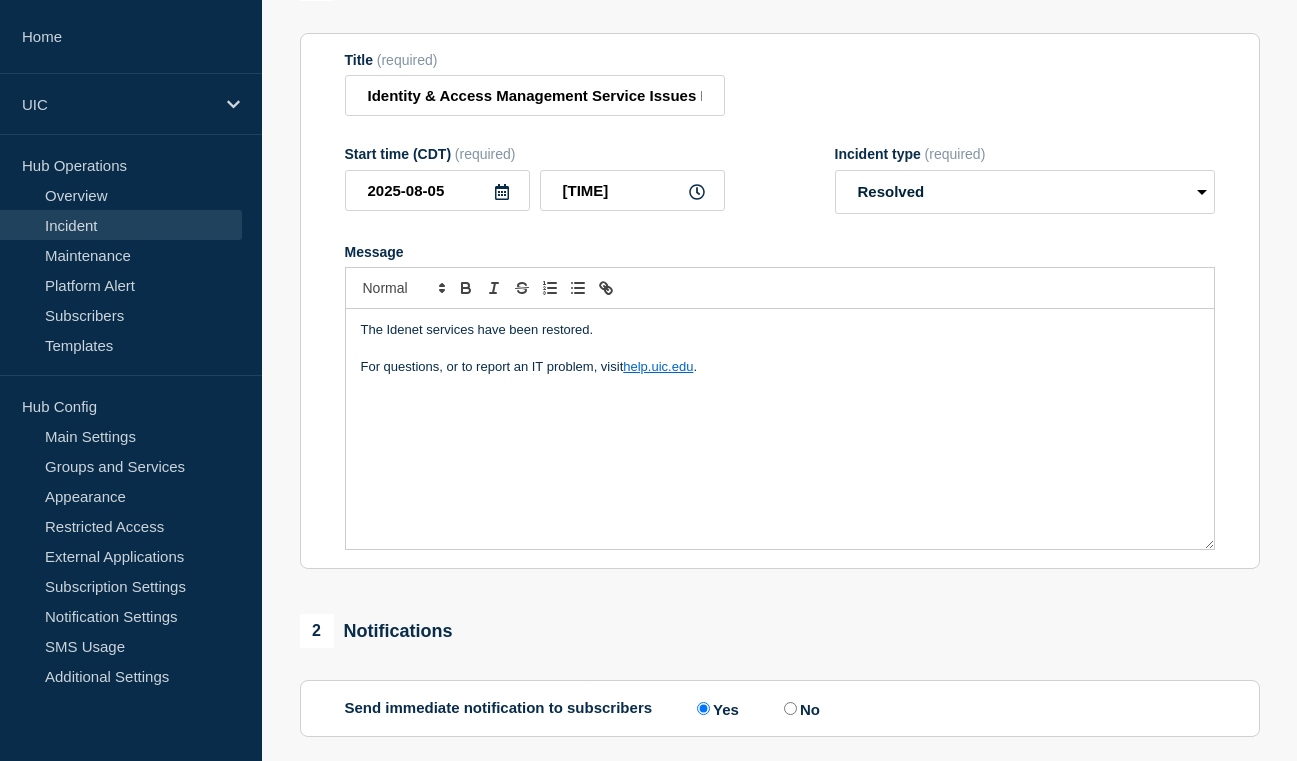 scroll, scrollTop: 105, scrollLeft: 0, axis: vertical 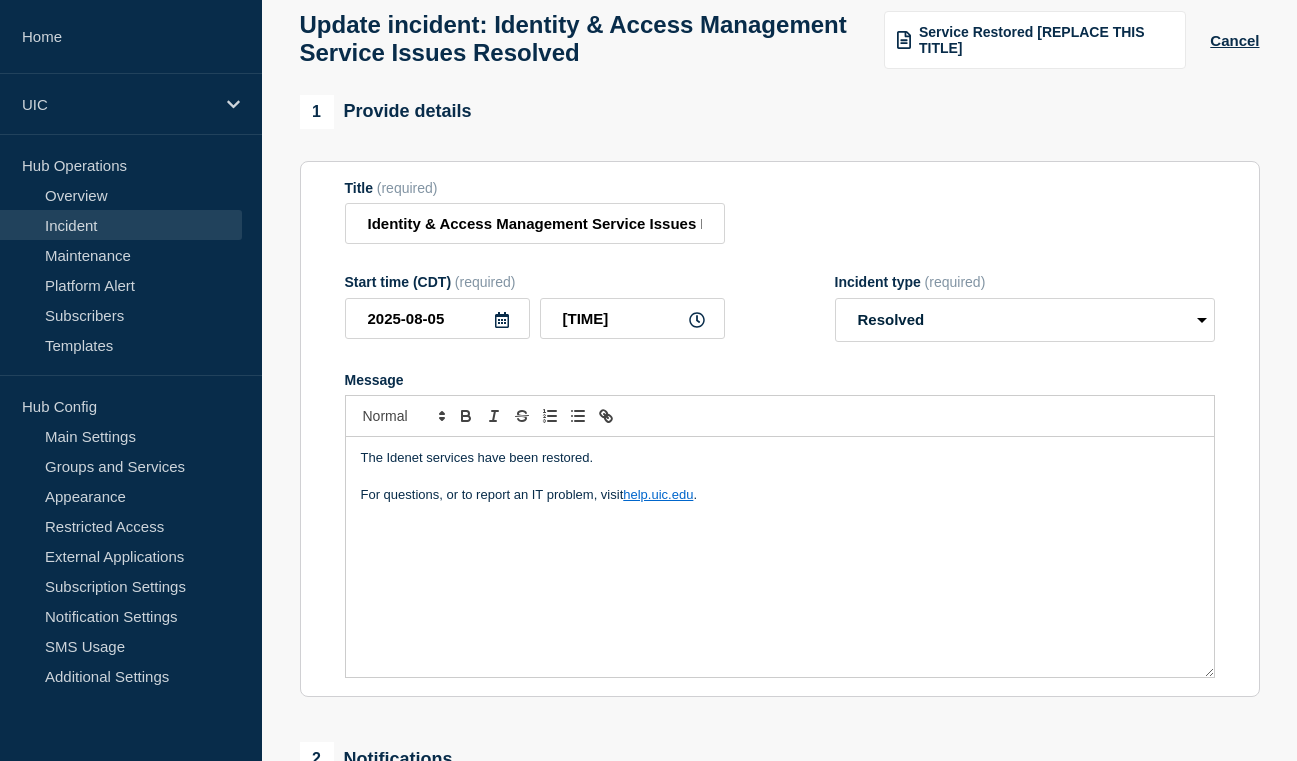 click on "The Idenet services have been restored." at bounding box center (780, 458) 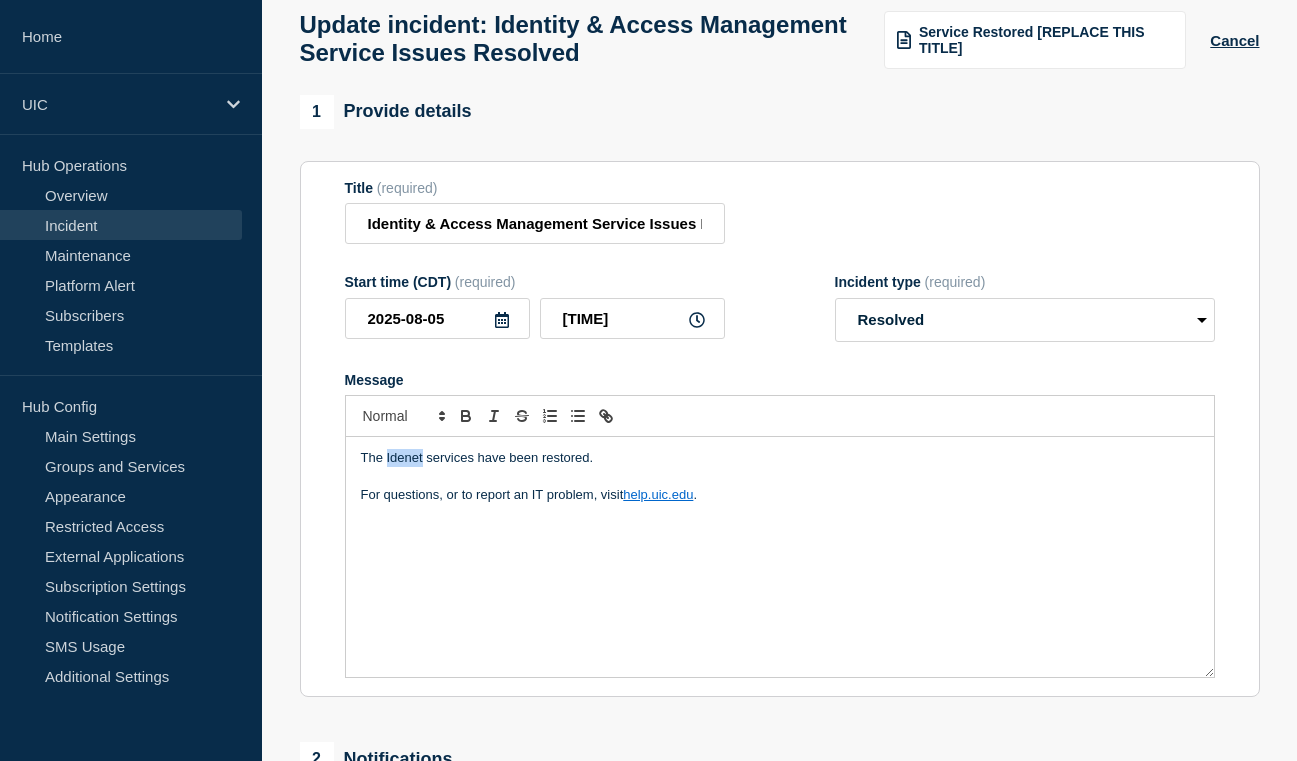 click on "The Idenet services have been restored." at bounding box center [780, 458] 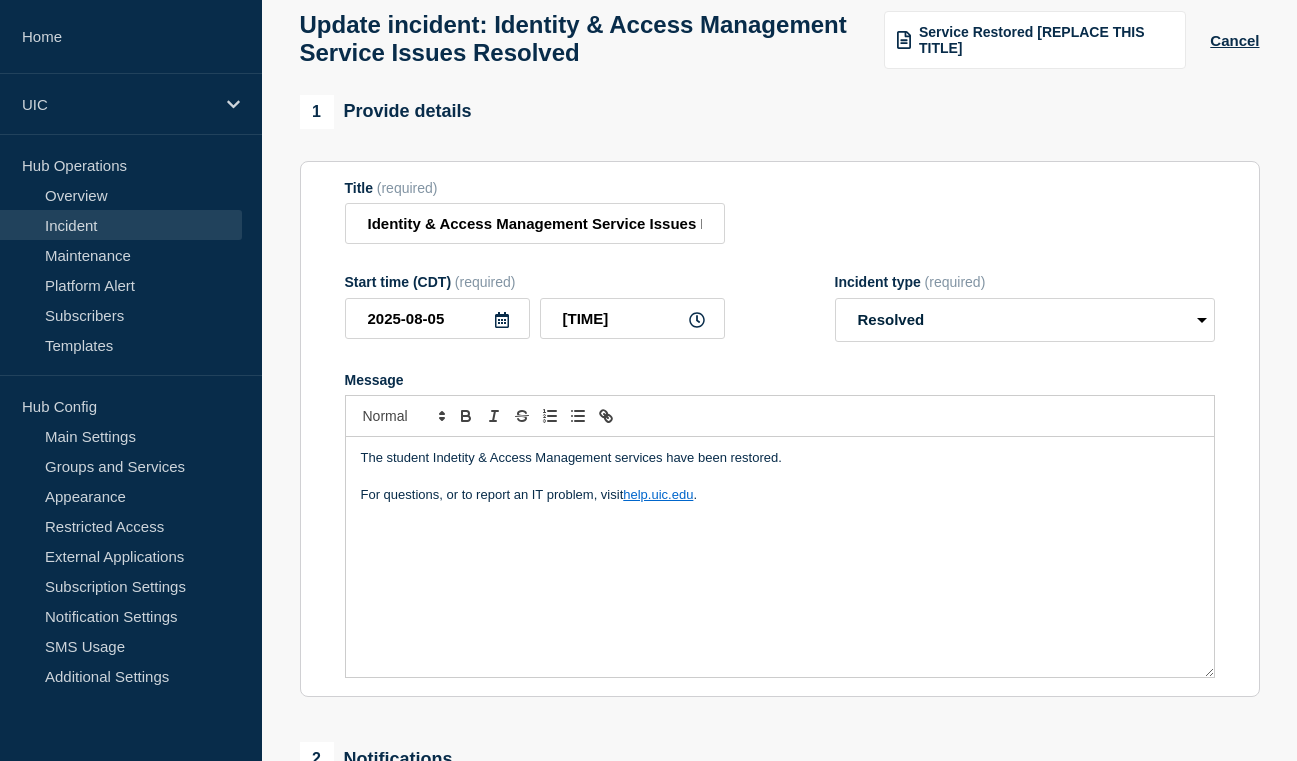 click on "The student Indetity & Access Management services have been restored." at bounding box center (780, 458) 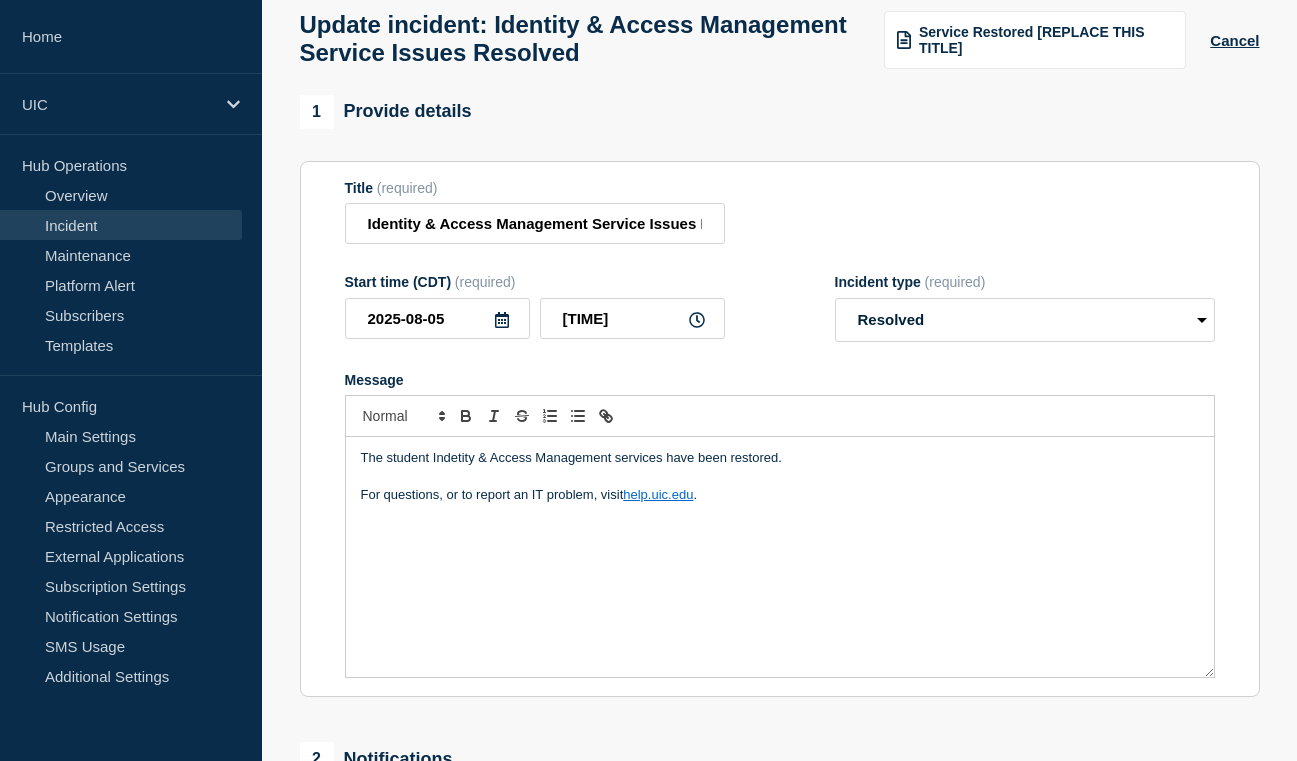 click on "The student Indetity & Access Management services have been restored." at bounding box center (780, 458) 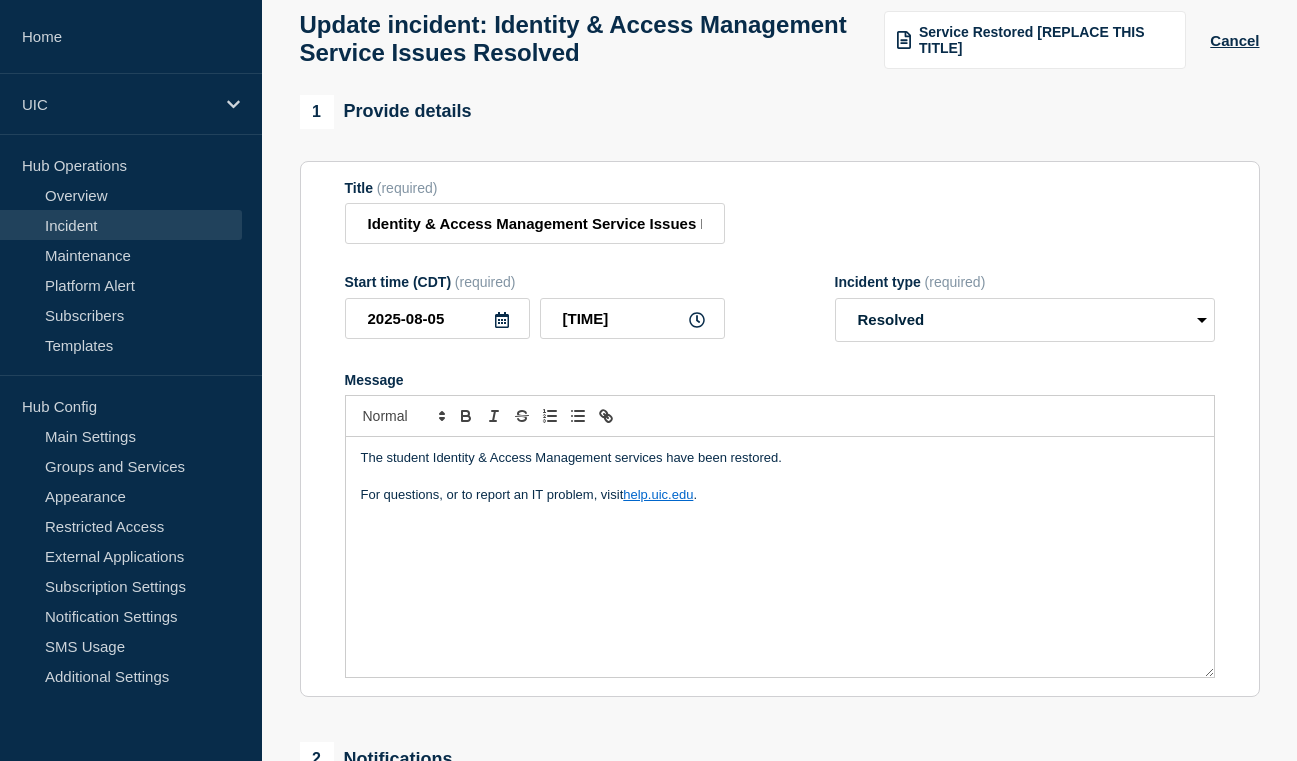 click on "The student Identity & Access Management services have been restored." at bounding box center (780, 458) 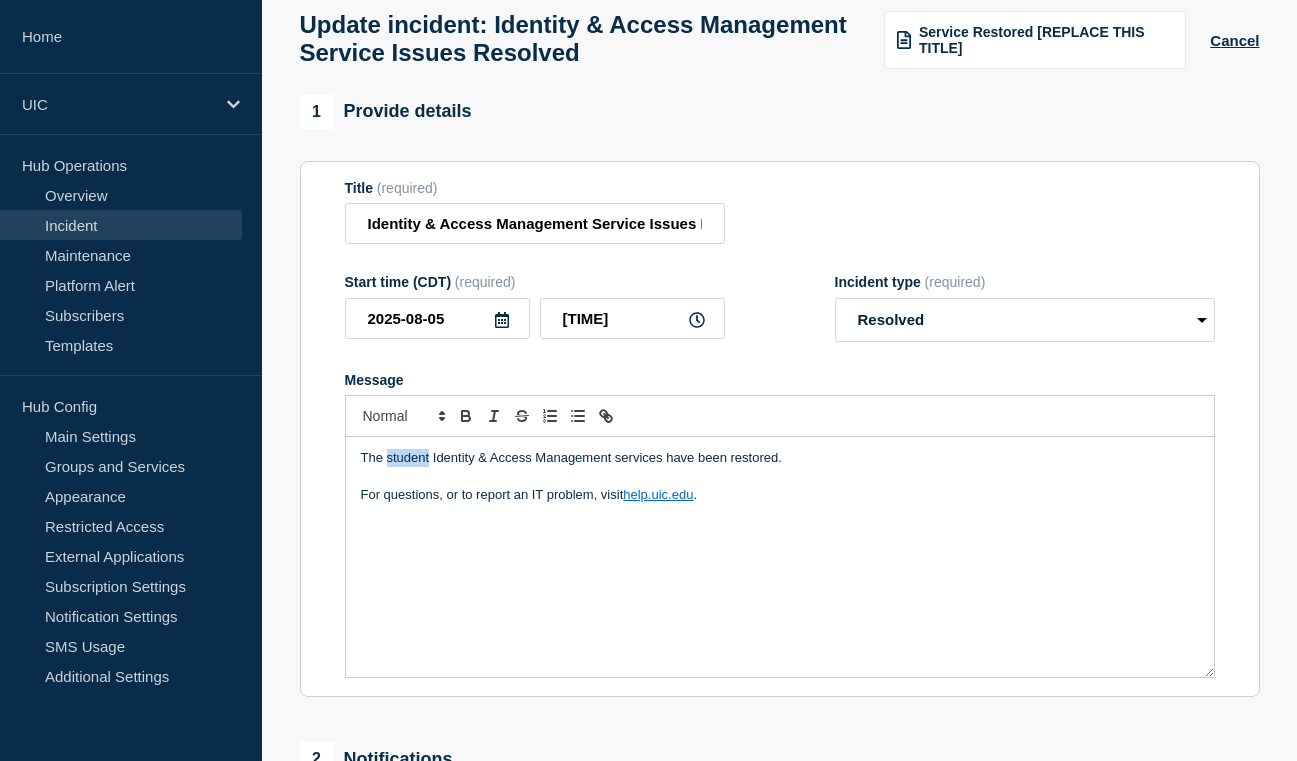click on "The student Identity & Access Management services have been restored." at bounding box center [780, 458] 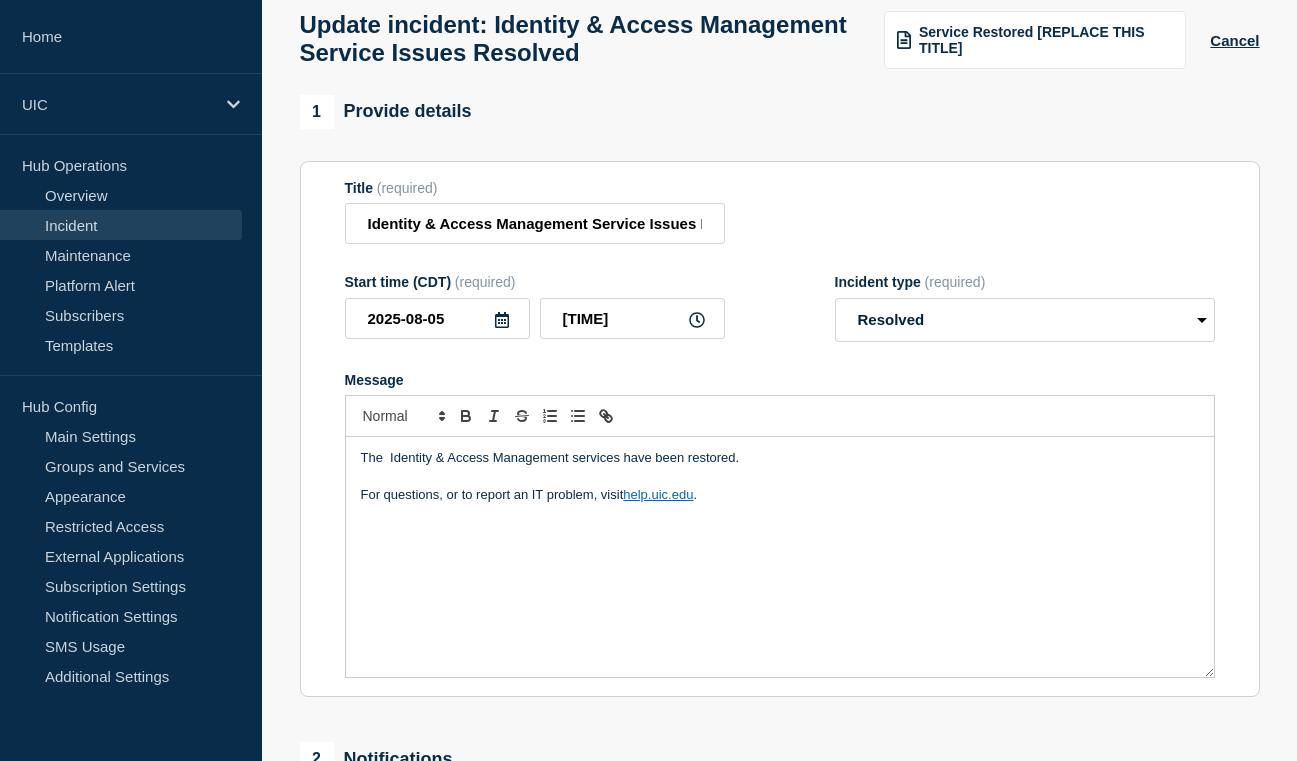 click on "The  Identity & Access Management services have been restored." at bounding box center (780, 458) 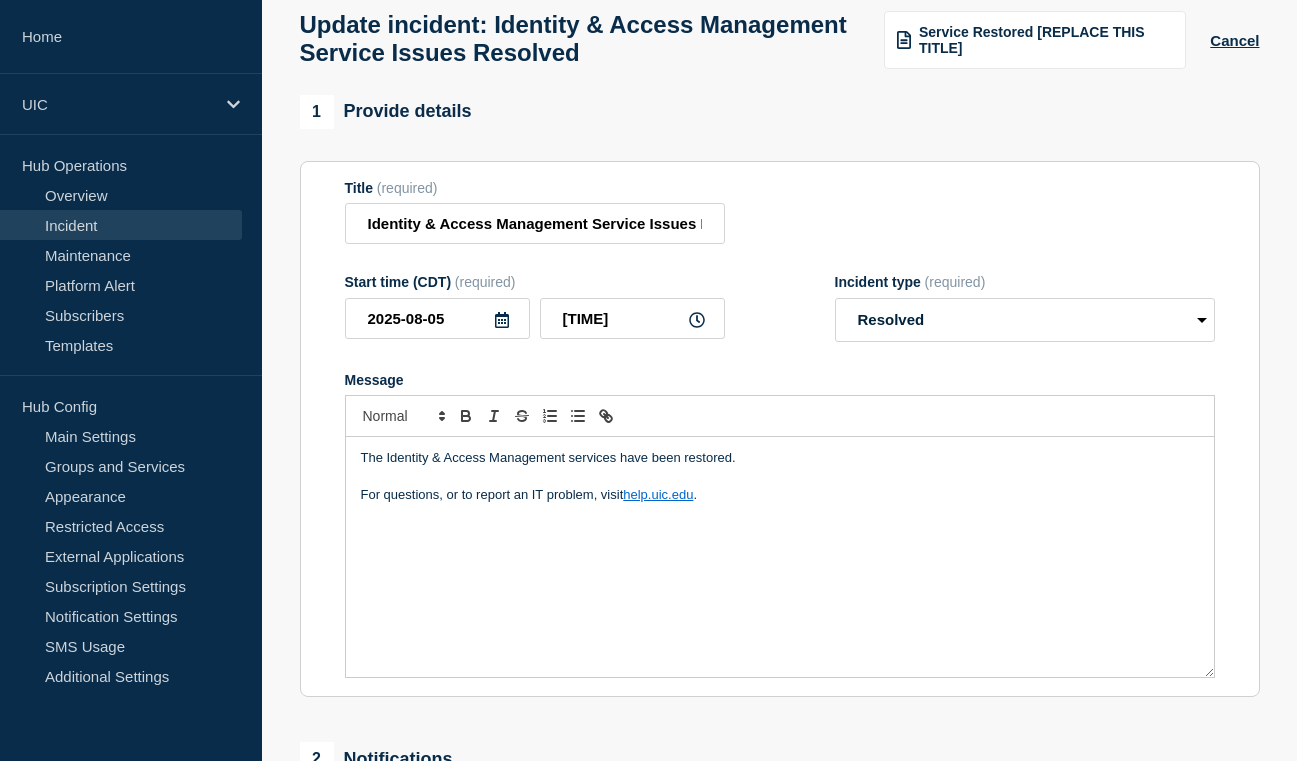 click at bounding box center [780, 477] 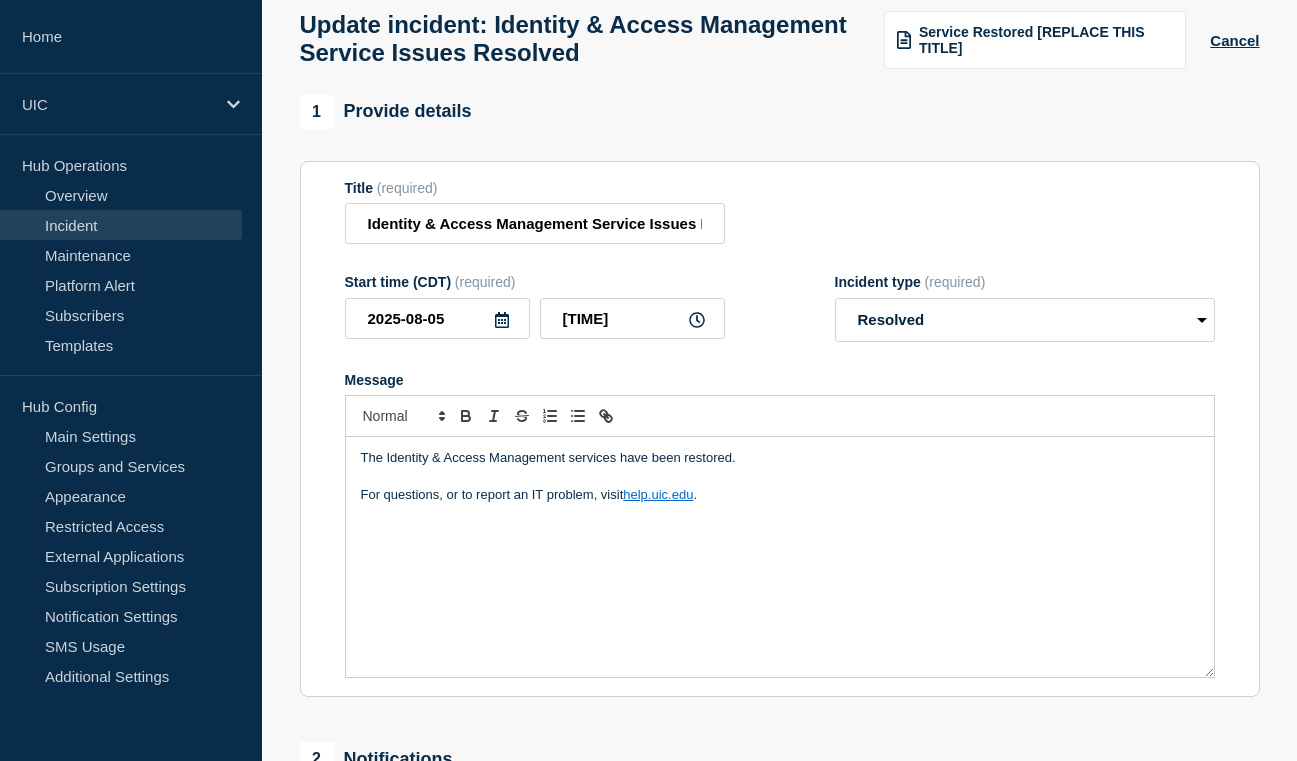 click on "For questions, or to report an IT problem, visit  [URL] ." at bounding box center [780, 495] 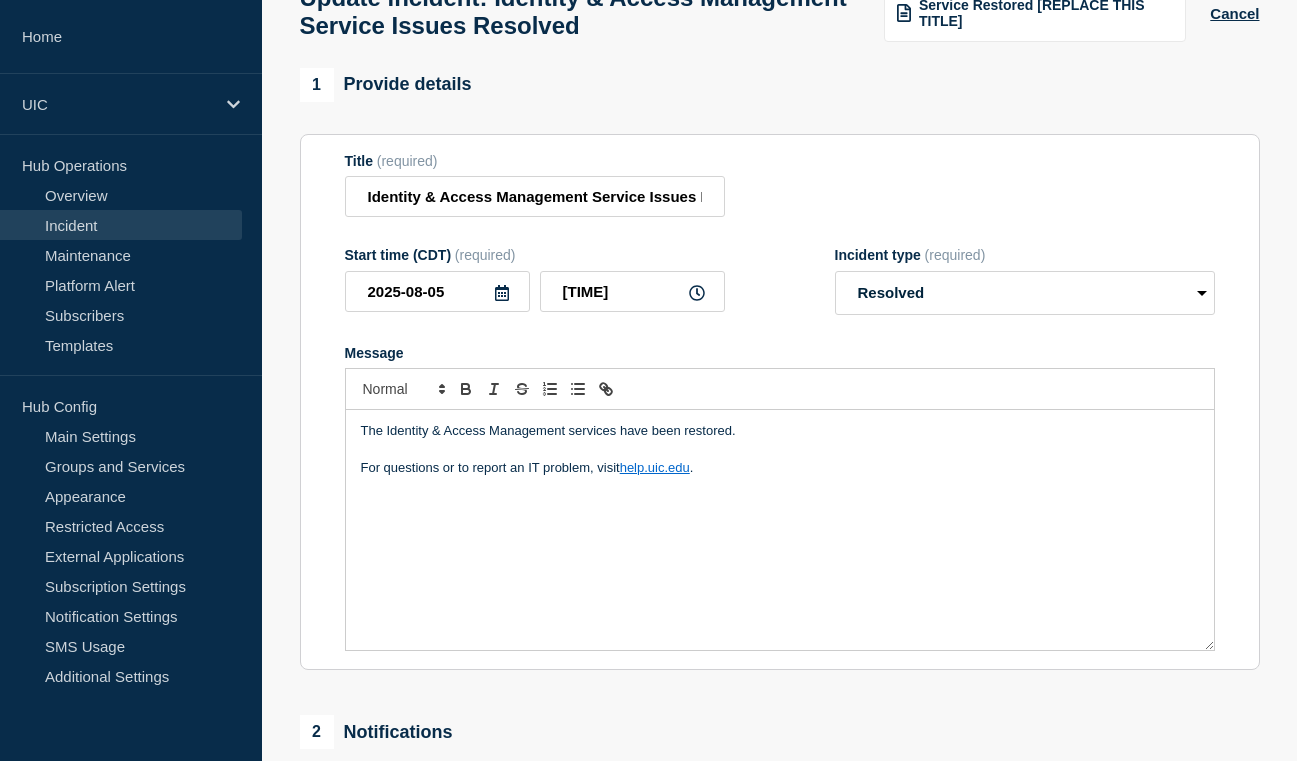 scroll, scrollTop: 165, scrollLeft: 0, axis: vertical 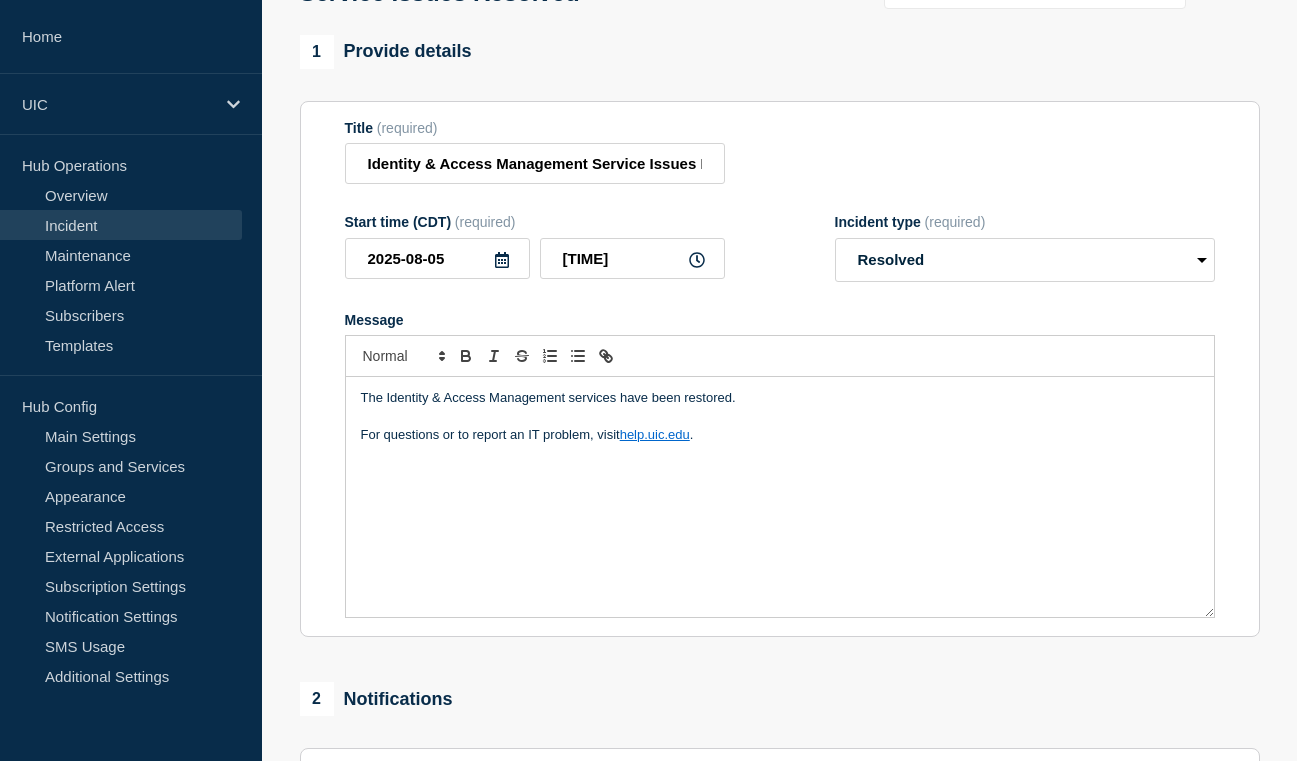 click on "The Identity & Access Management services have been restored." at bounding box center [780, 398] 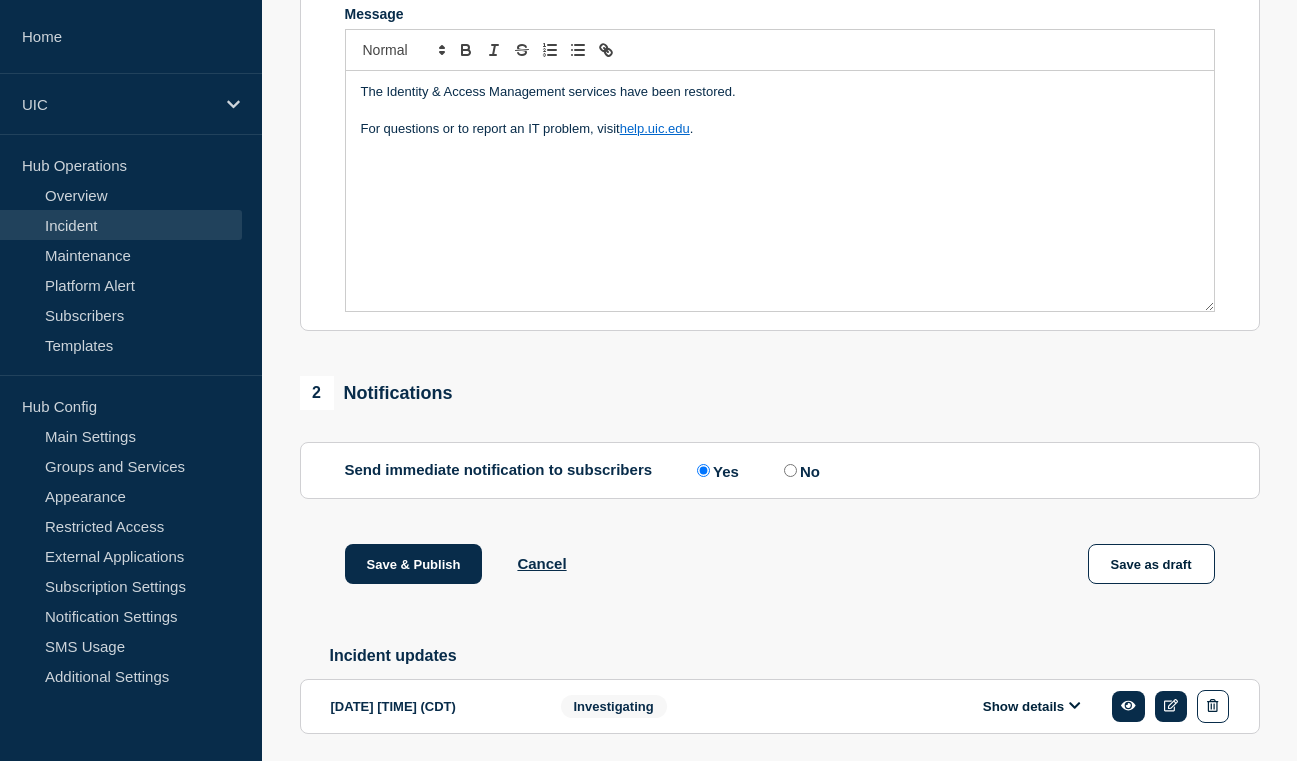 scroll, scrollTop: 569, scrollLeft: 0, axis: vertical 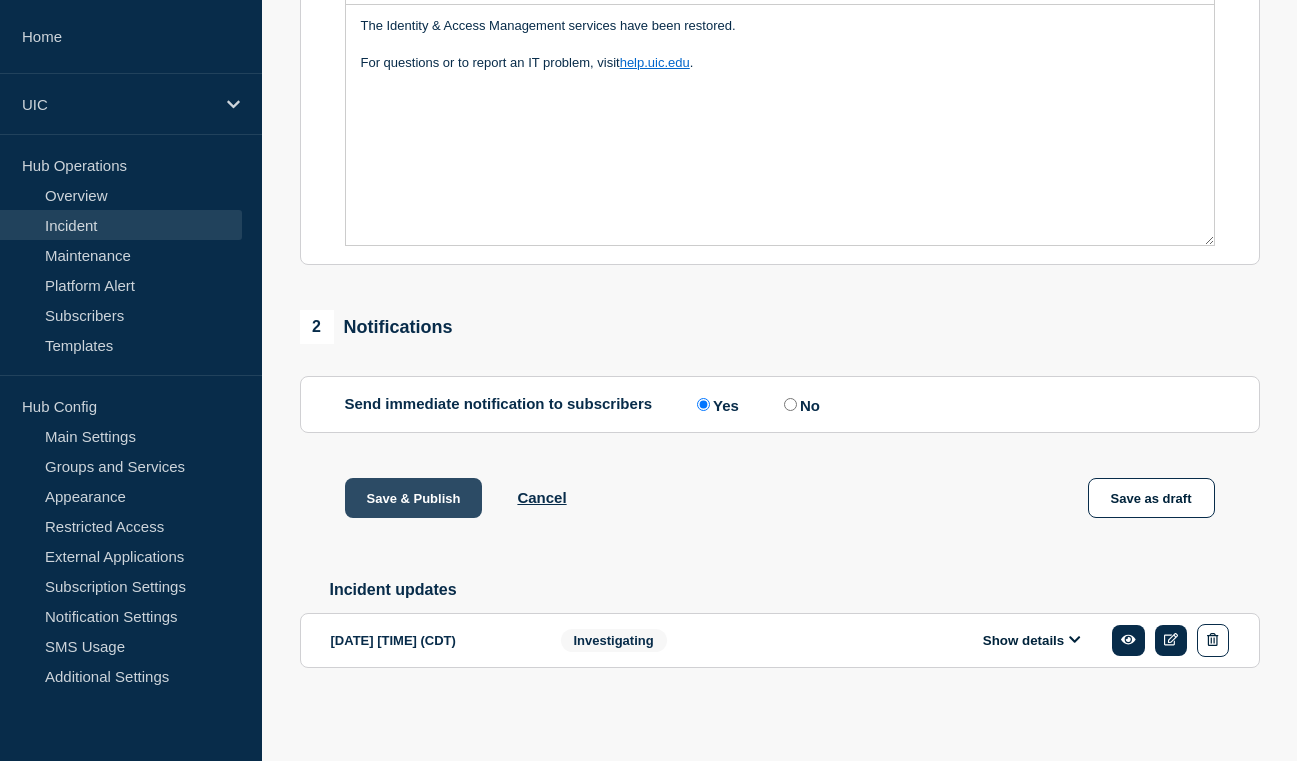 click on "Save & Publish" at bounding box center (414, 498) 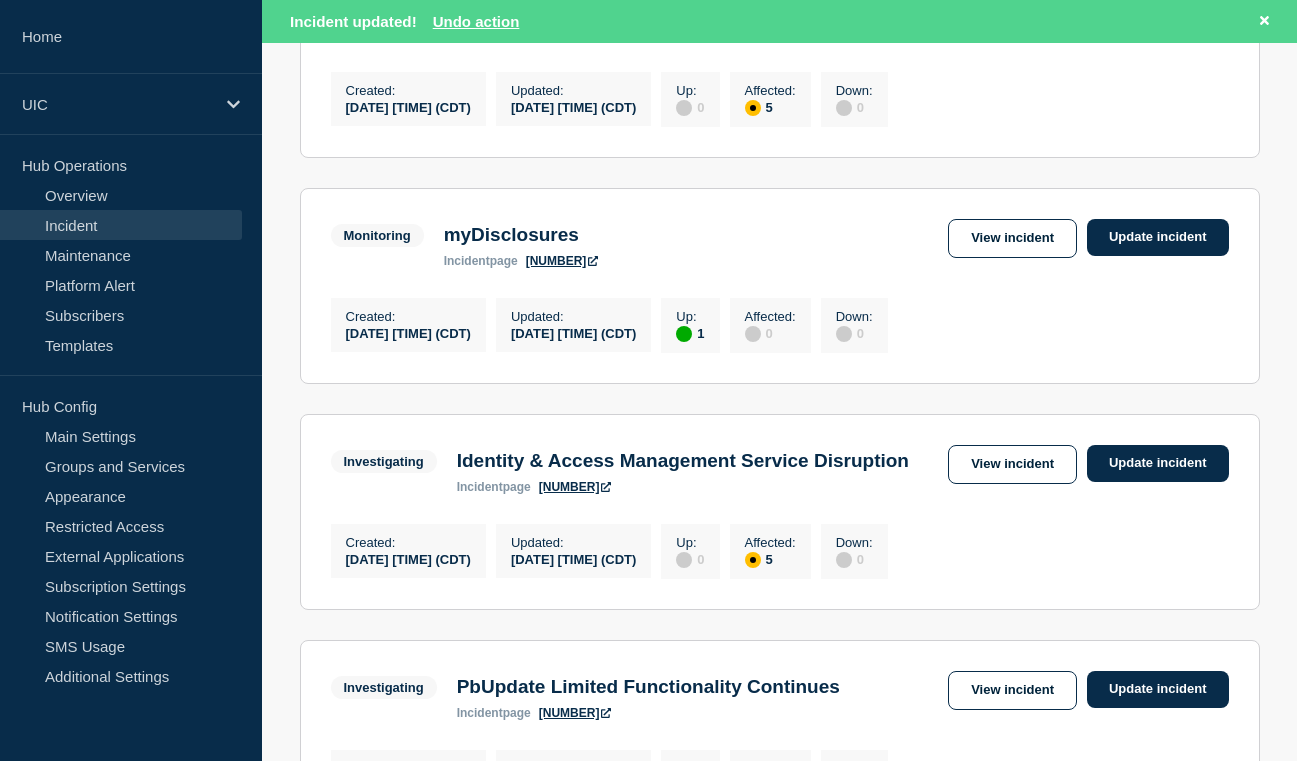 scroll, scrollTop: 570, scrollLeft: 0, axis: vertical 